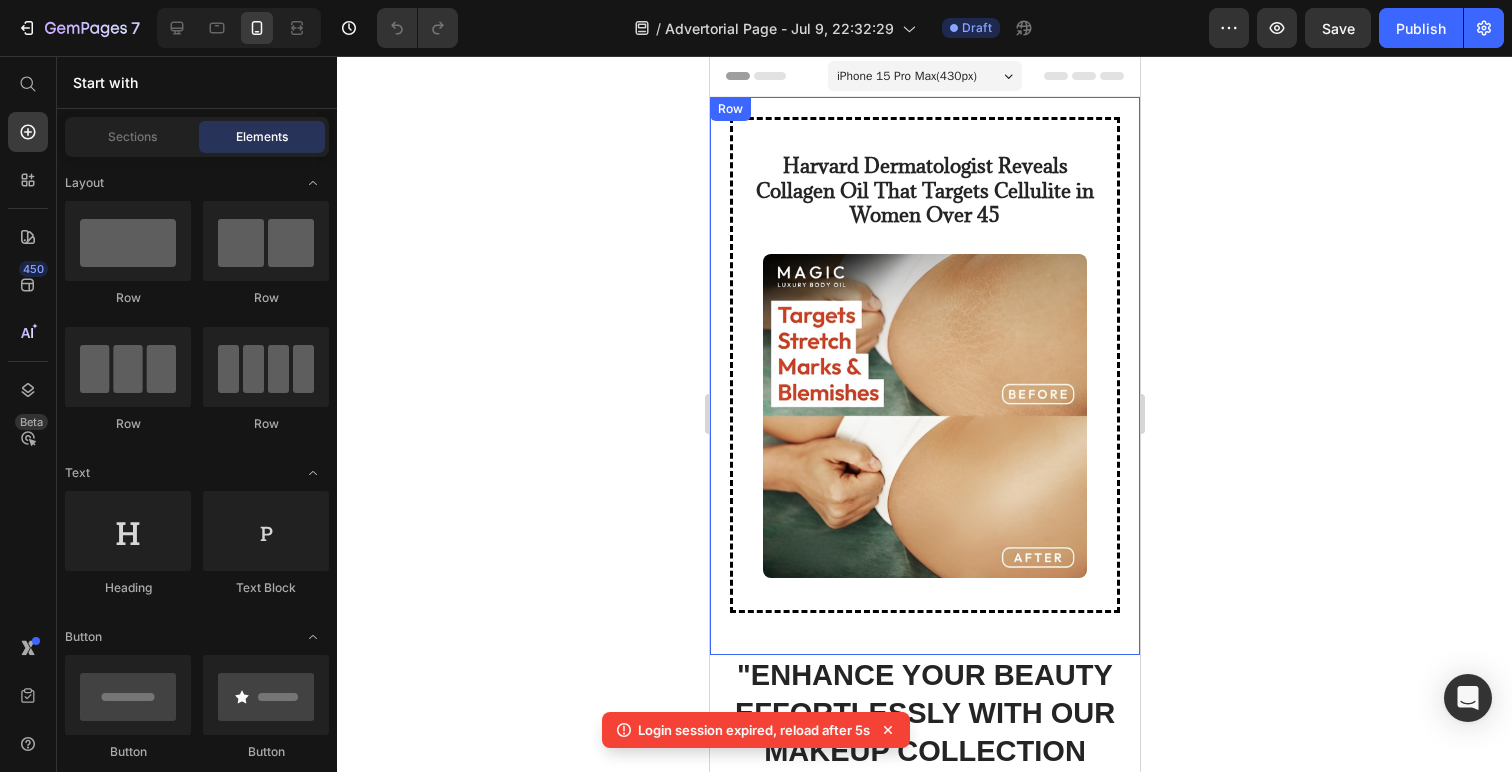 scroll, scrollTop: 0, scrollLeft: 0, axis: both 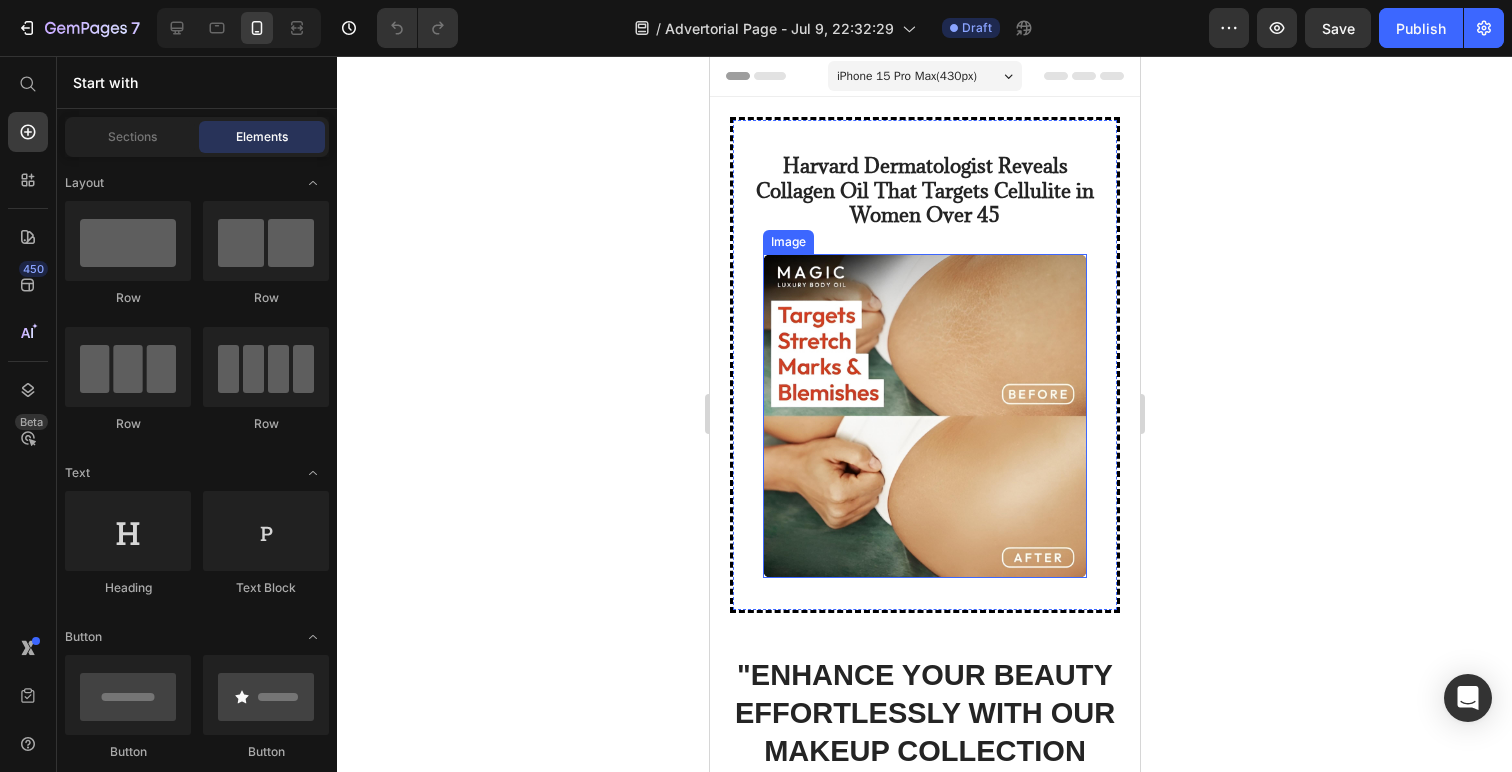 click on "Harvard Dermatologist Reveals Collagen Oil That Targets Cellulite in Women Over 45 Text Block Image" at bounding box center (924, 365) 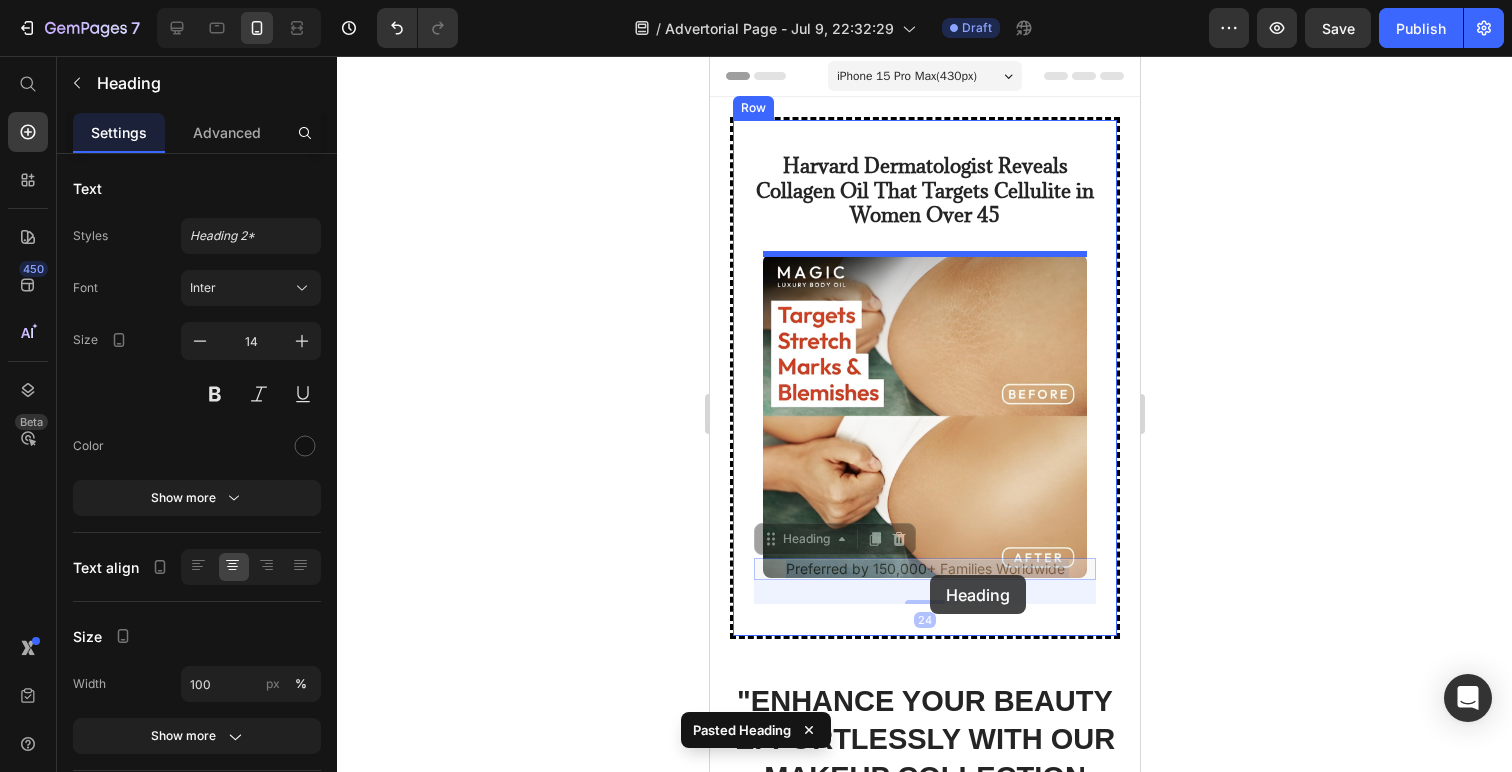 click on "iPhone 15 Pro Max  ( 430 px) iPhone 13 Mini iPhone 13 Pro iPhone 11 Pro Max iPhone 15 Pro Max Pixel 7 Galaxy S8+ Galaxy S20 Ultra iPad Mini iPad Air iPad Pro Header Harvard Dermatologist Reveals Collagen Oil That Targets Cellulite in Women Over 45 Text Block Image Preferred by 150,000+ Families Worldwide Heading   24 Preferred by 150,000+ Families Worldwide Heading   24 Row Row Section 1 "Enhance your beauty effortlessly with our makeup collection and radiate confidence!" Heading Image Comparison Why is achieving flawless beauty such a challenge for many? Text Block
Excitement
Creativity
Instant results Item List Does this sound familiar? I can relate to those struggles!   After countless attempts and frustrations, just when I was about to accept my ordinary makeup routine, I stumbled upon the beauty breakthrough I had been longing for. Text Block Effortless beauty. Just our makeup collection" at bounding box center (924, 3161) 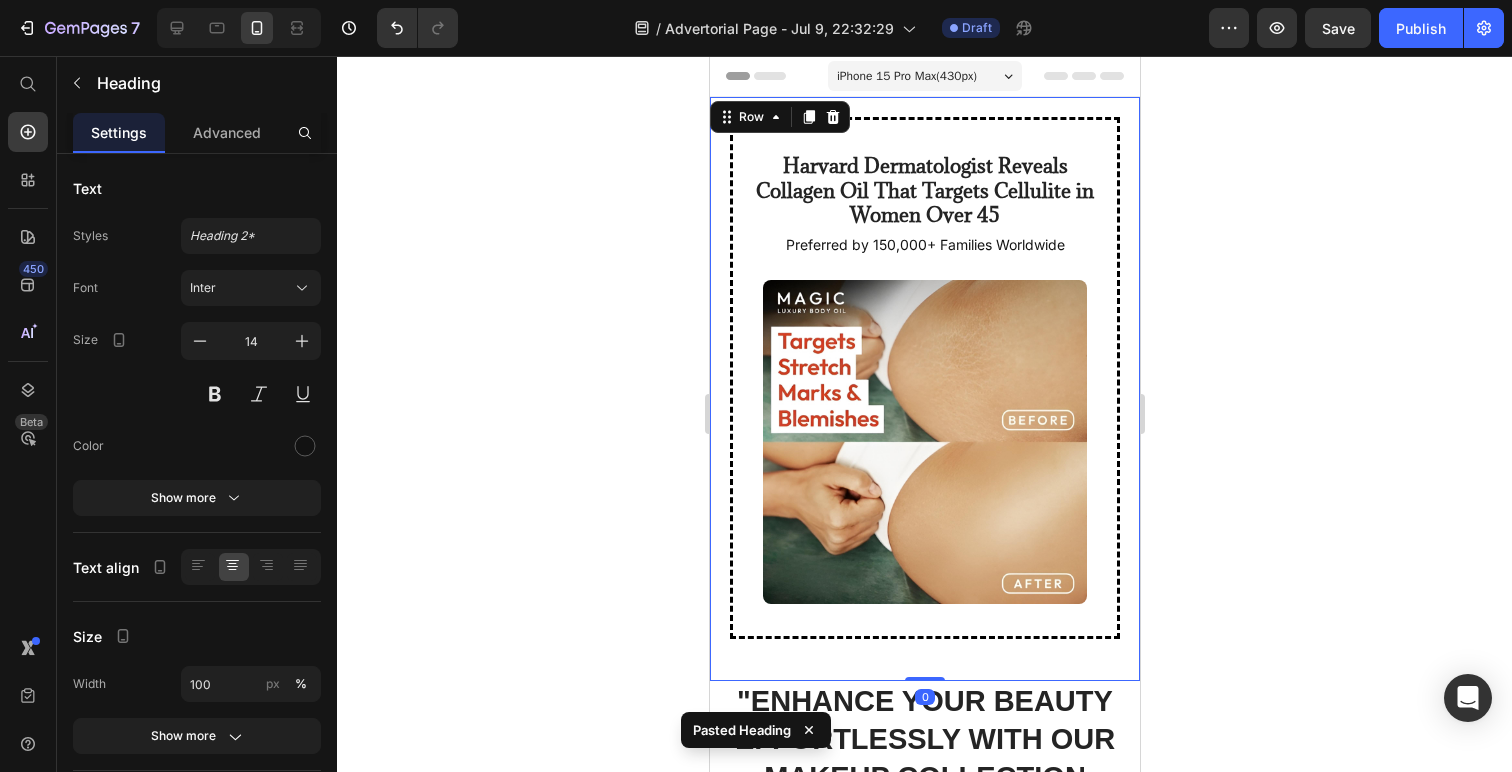 click on "Harvard Dermatologist Reveals Collagen Oil That Targets Cellulite in Women Over 45 Text Block Preferred by 150,000+ Families Worldwide Heading Image Row Row   0" at bounding box center [924, 389] 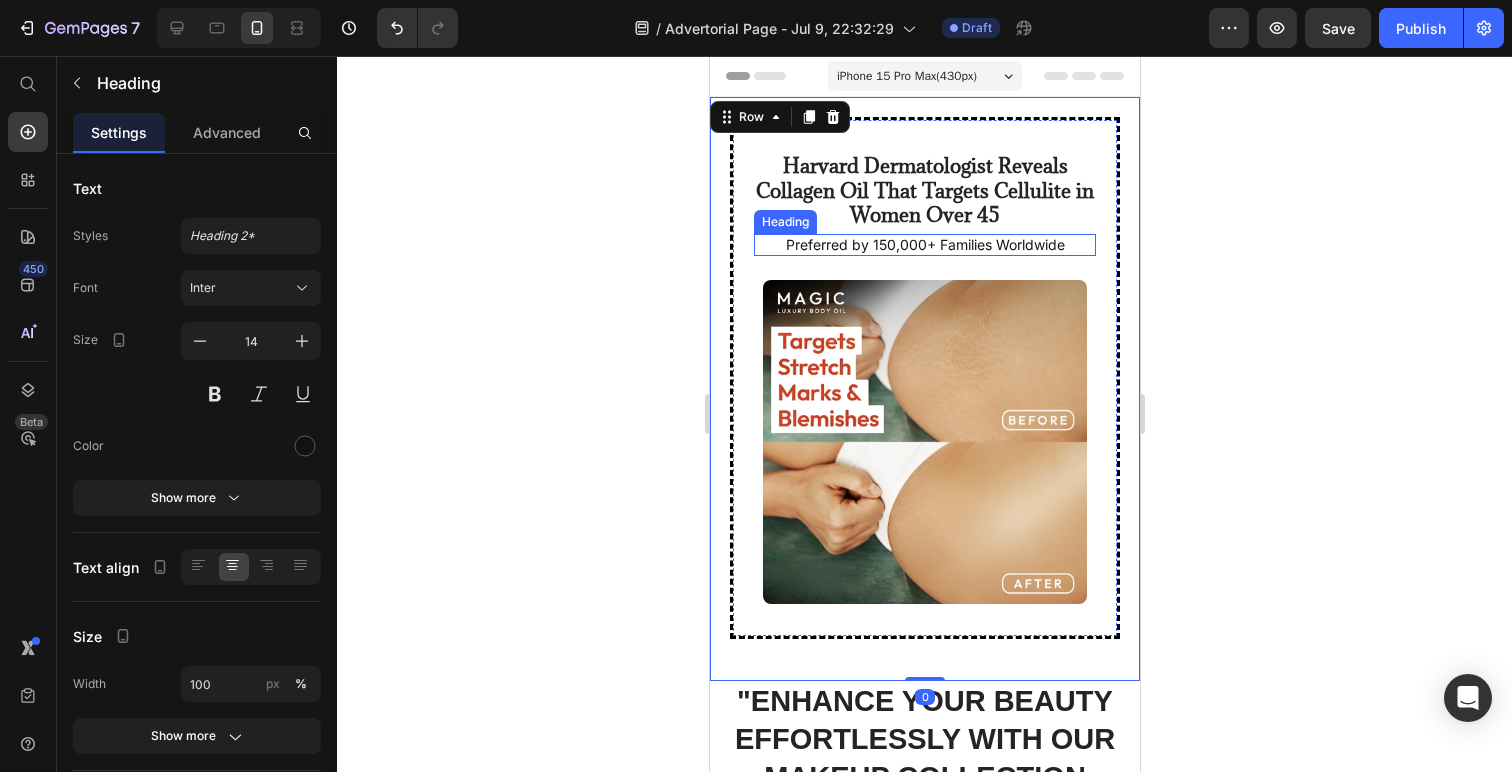 click on "Preferred by 150,000+ Families Worldwide" at bounding box center (924, 245) 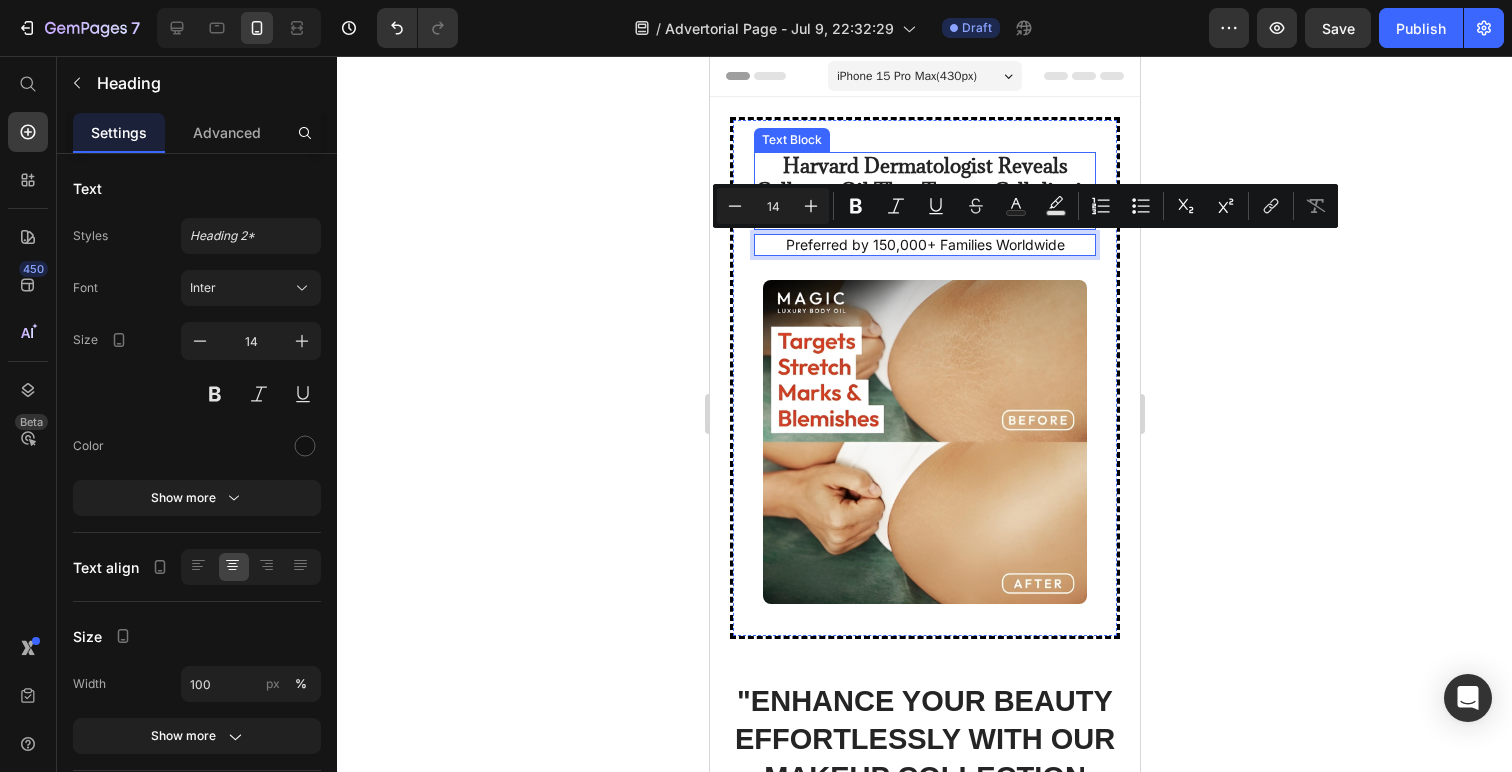 drag, startPoint x: 943, startPoint y: 237, endPoint x: 940, endPoint y: 153, distance: 84.05355 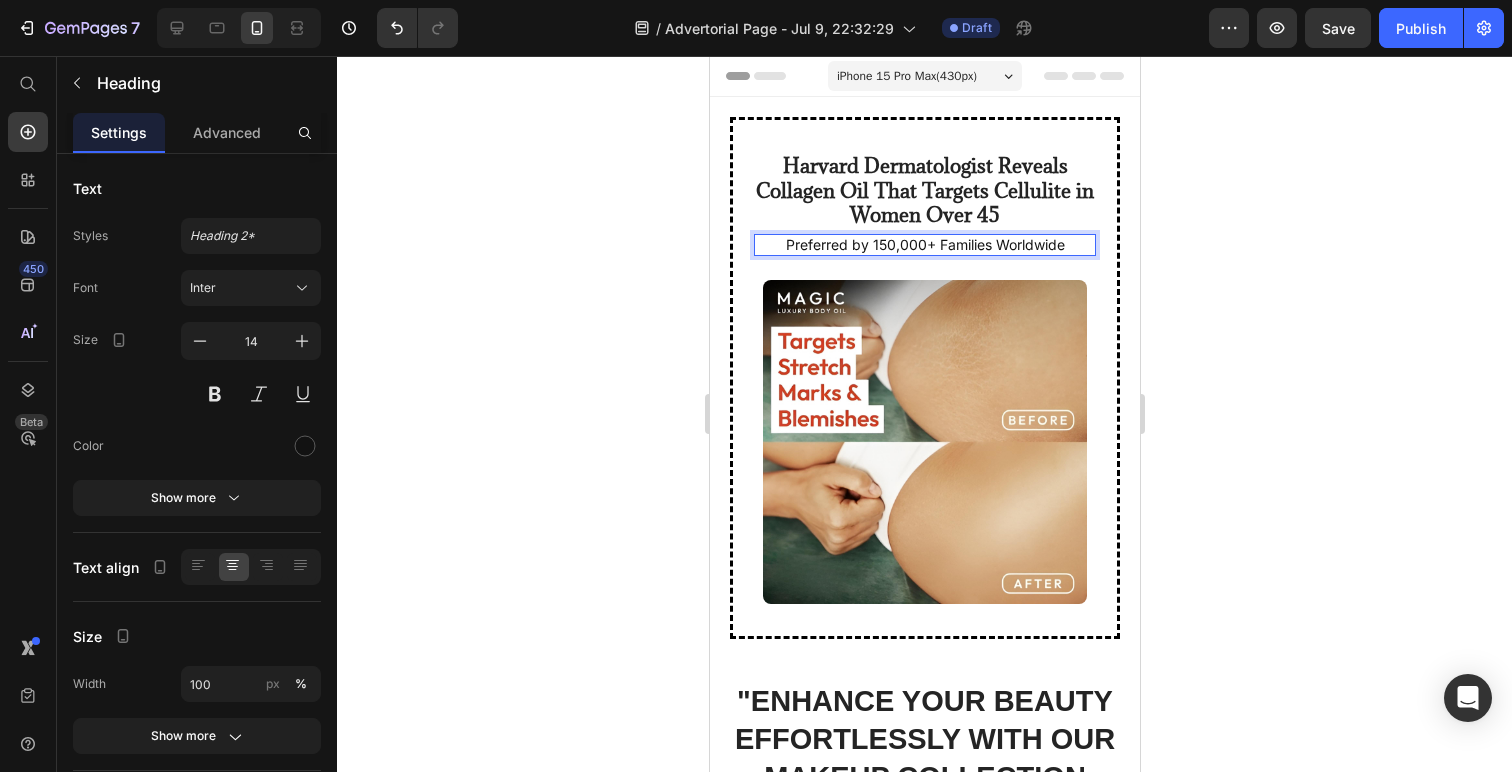 click on "Preferred by 150,000+ Families Worldwide" at bounding box center [924, 245] 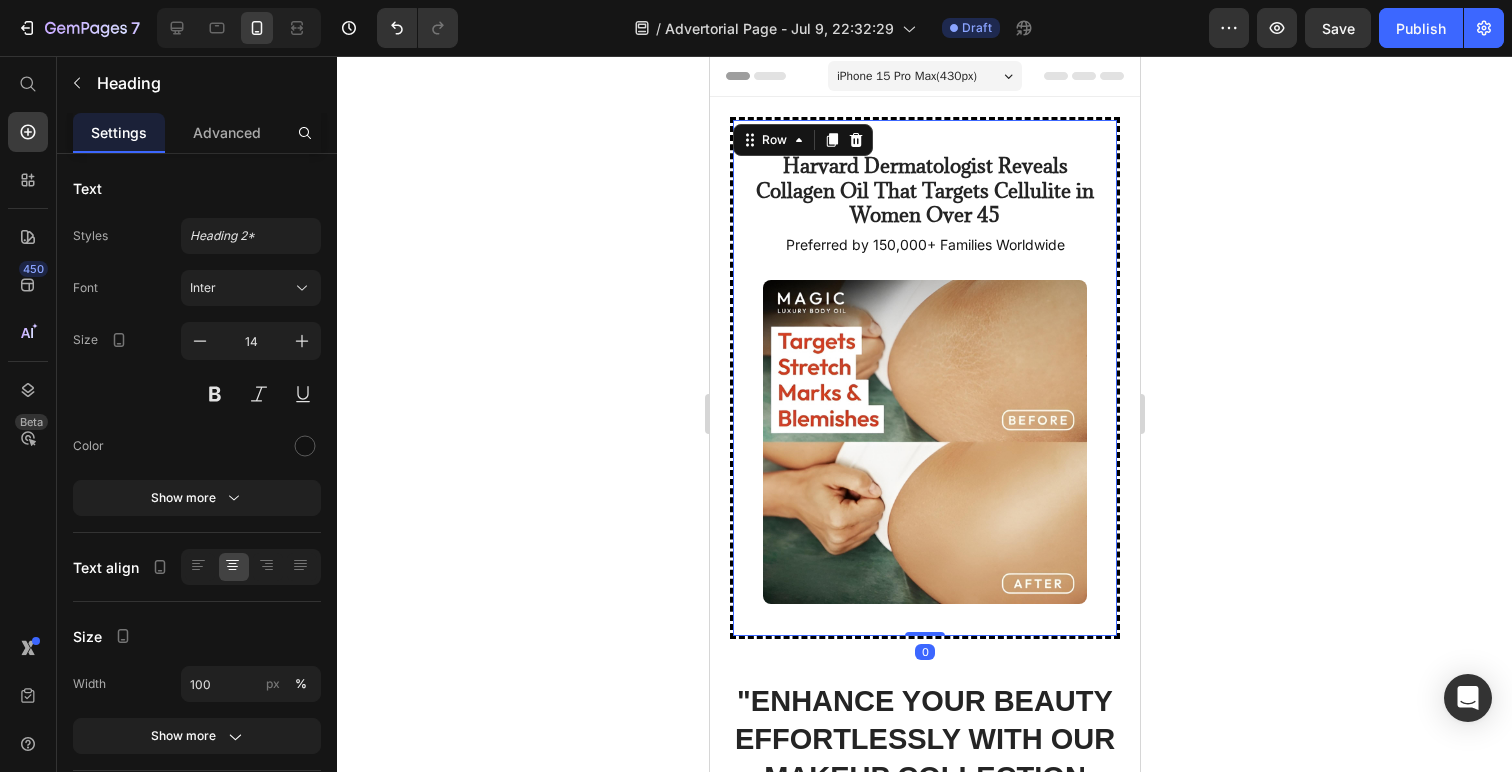 click on "Harvard Dermatologist Reveals Collagen Oil That Targets Cellulite in Women Over 45 Text Block Preferred by 150,000+ Families Worldwide Heading Image" at bounding box center [924, 378] 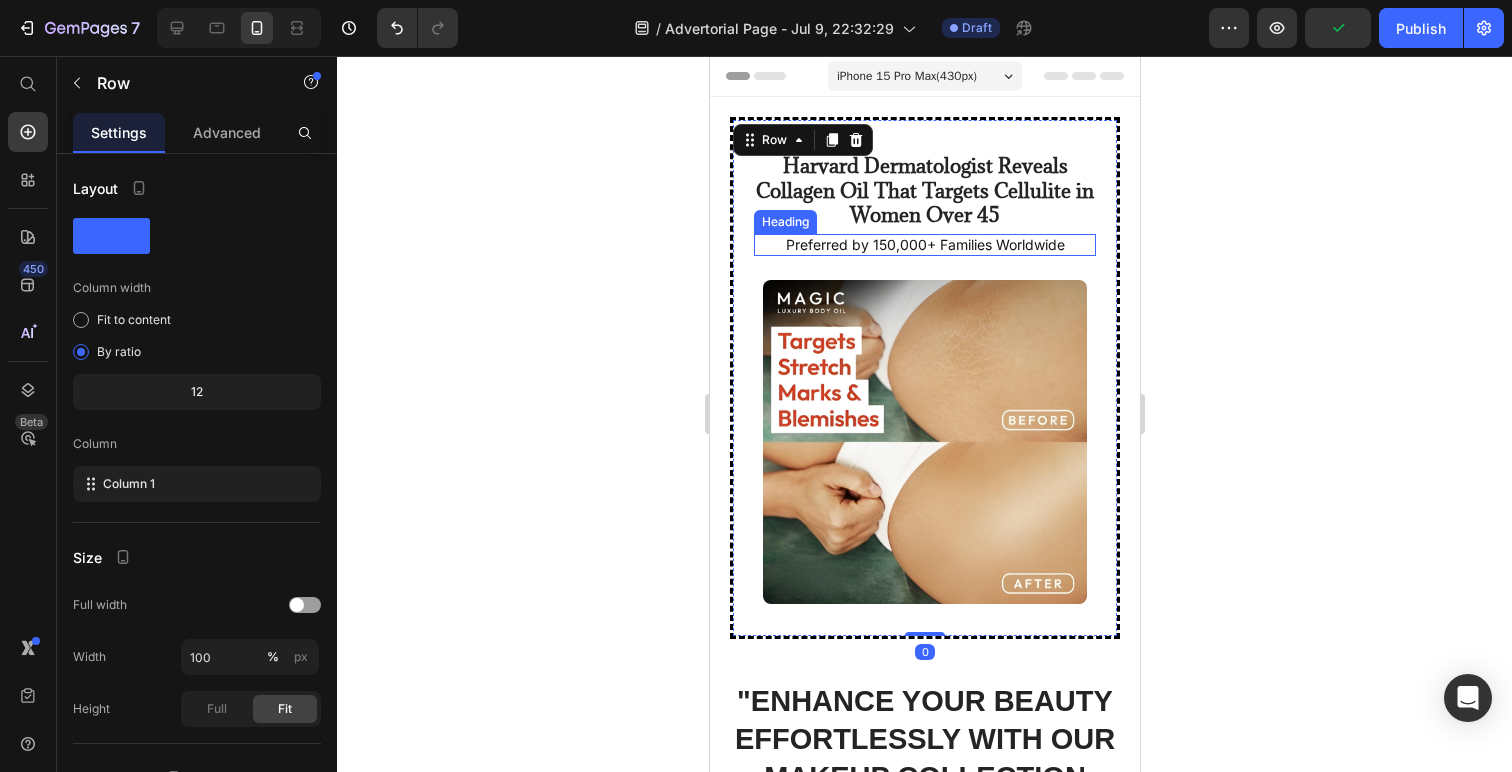 click on "Harvard Dermatologist Reveals Collagen Oil That Targets Cellulite in Women Over 45 Text Block Preferred by 150,000+ Families Worldwide Heading Image" at bounding box center [924, 378] 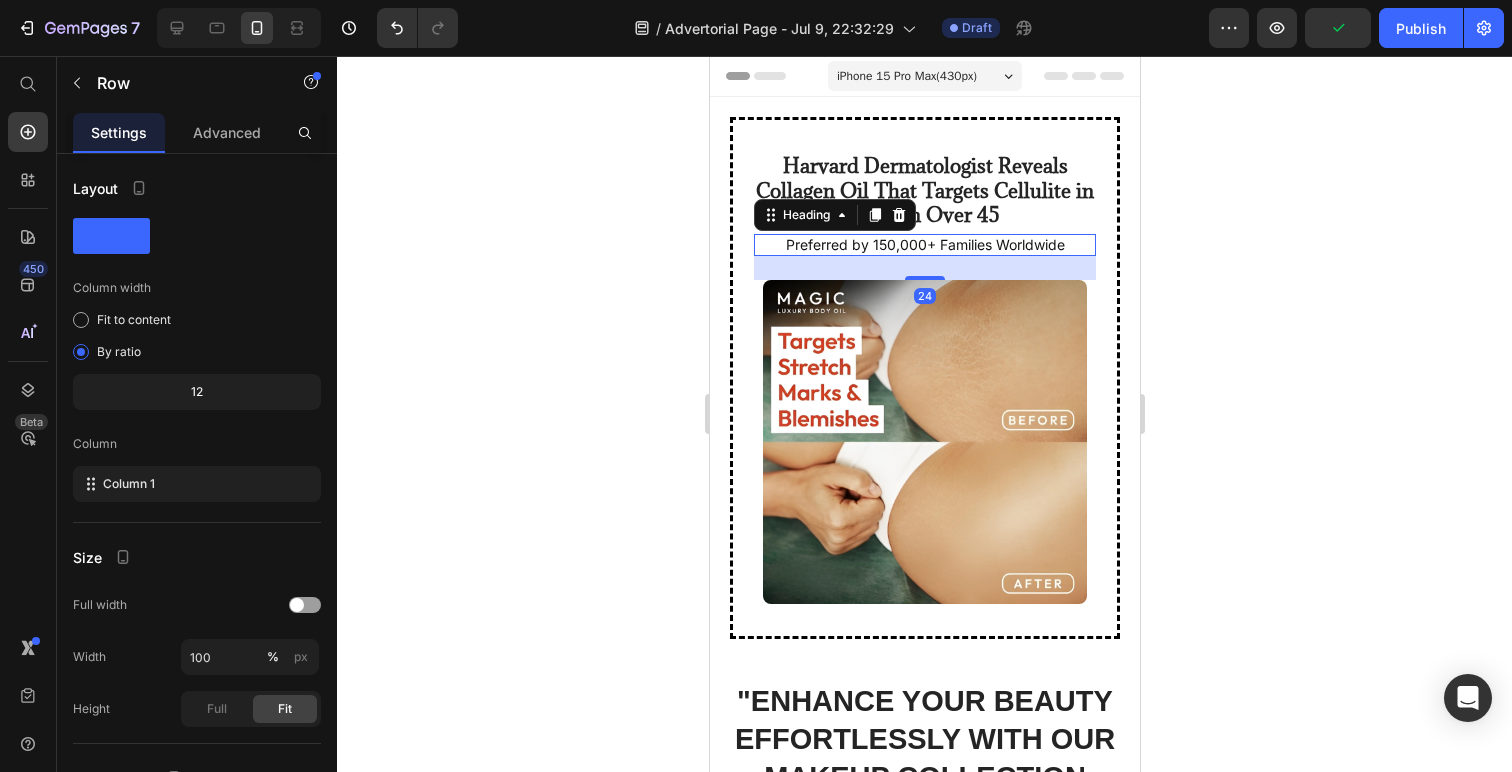 click on "Preferred by 150,000+ Families Worldwide" at bounding box center (924, 245) 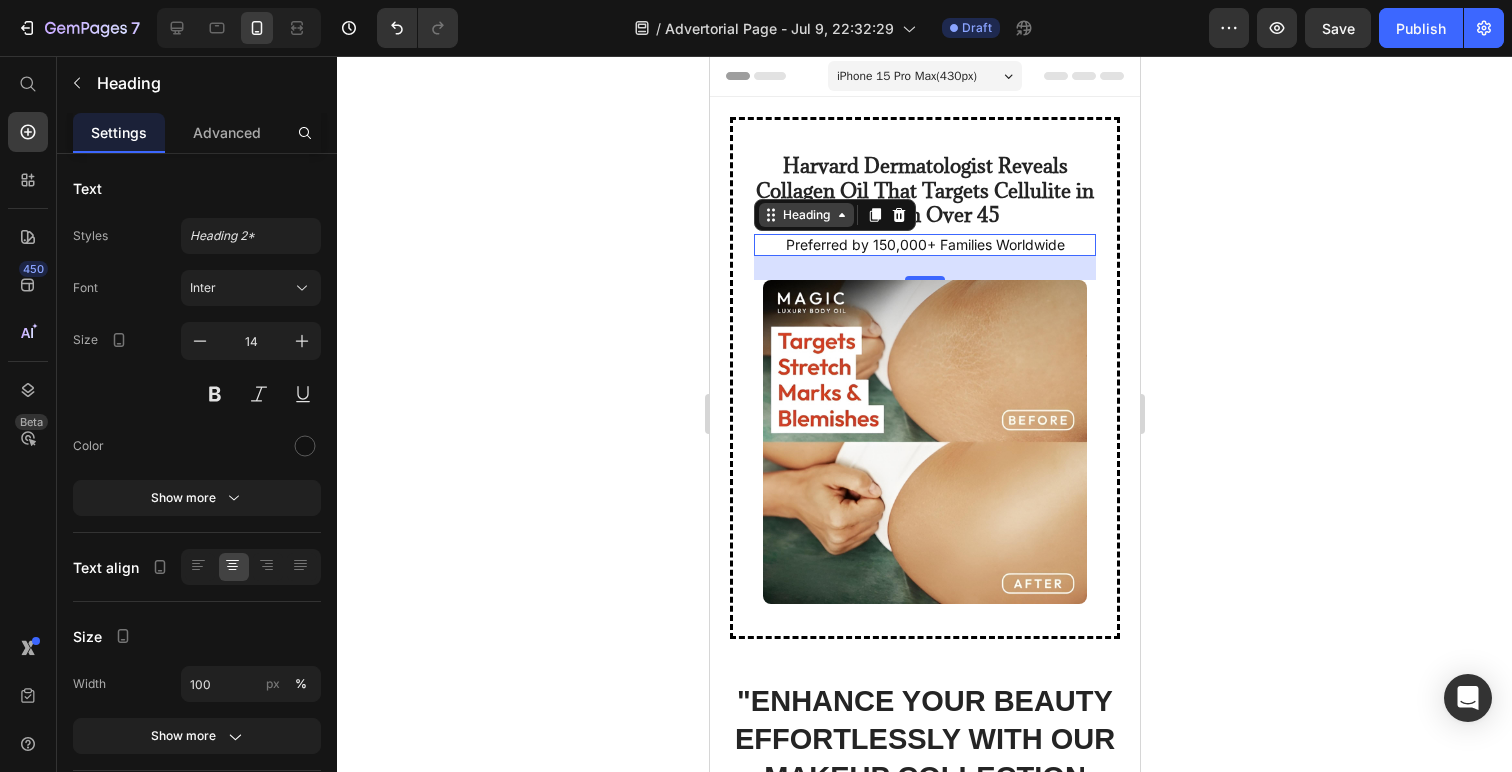 click on "Heading" at bounding box center [805, 215] 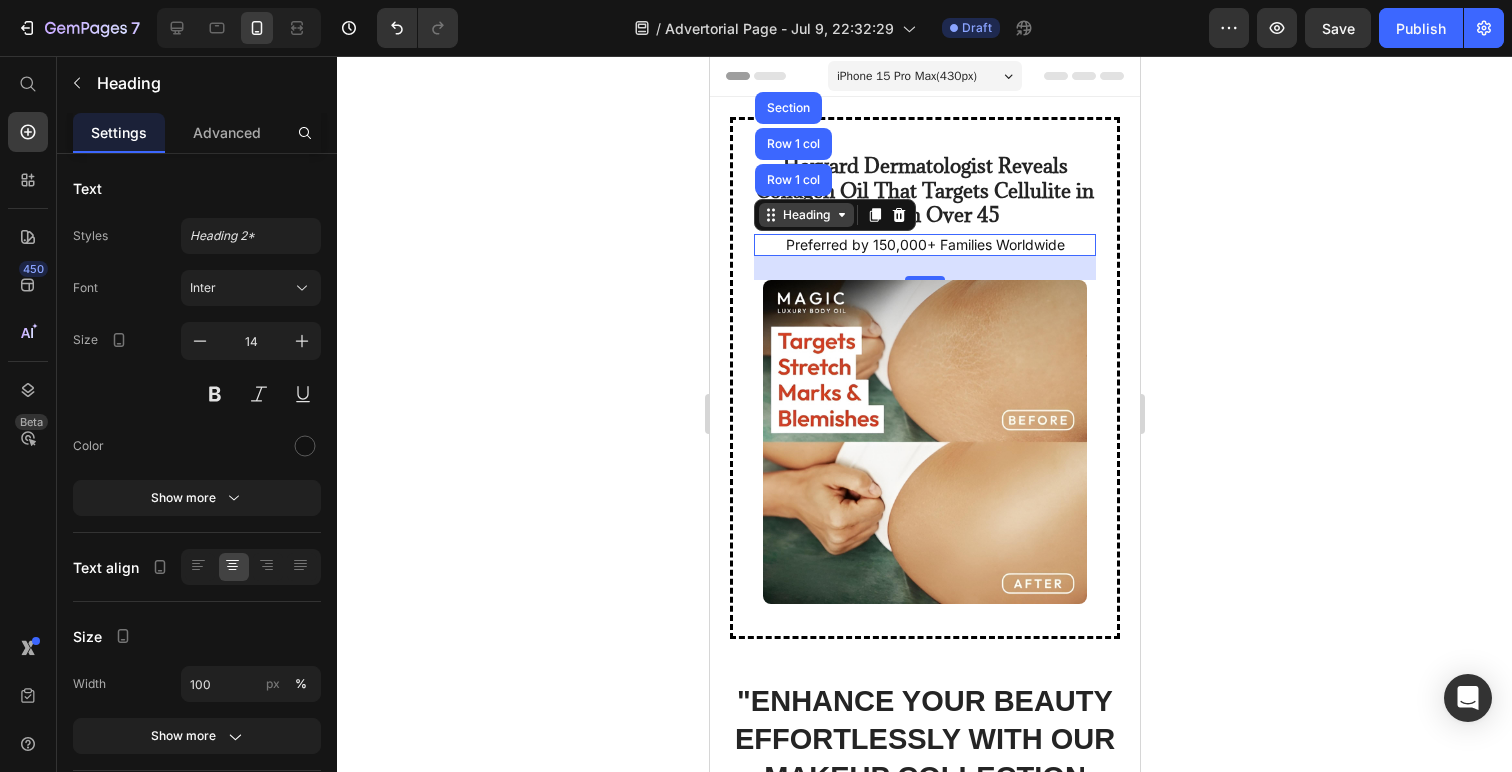 click on "Heading" at bounding box center [805, 215] 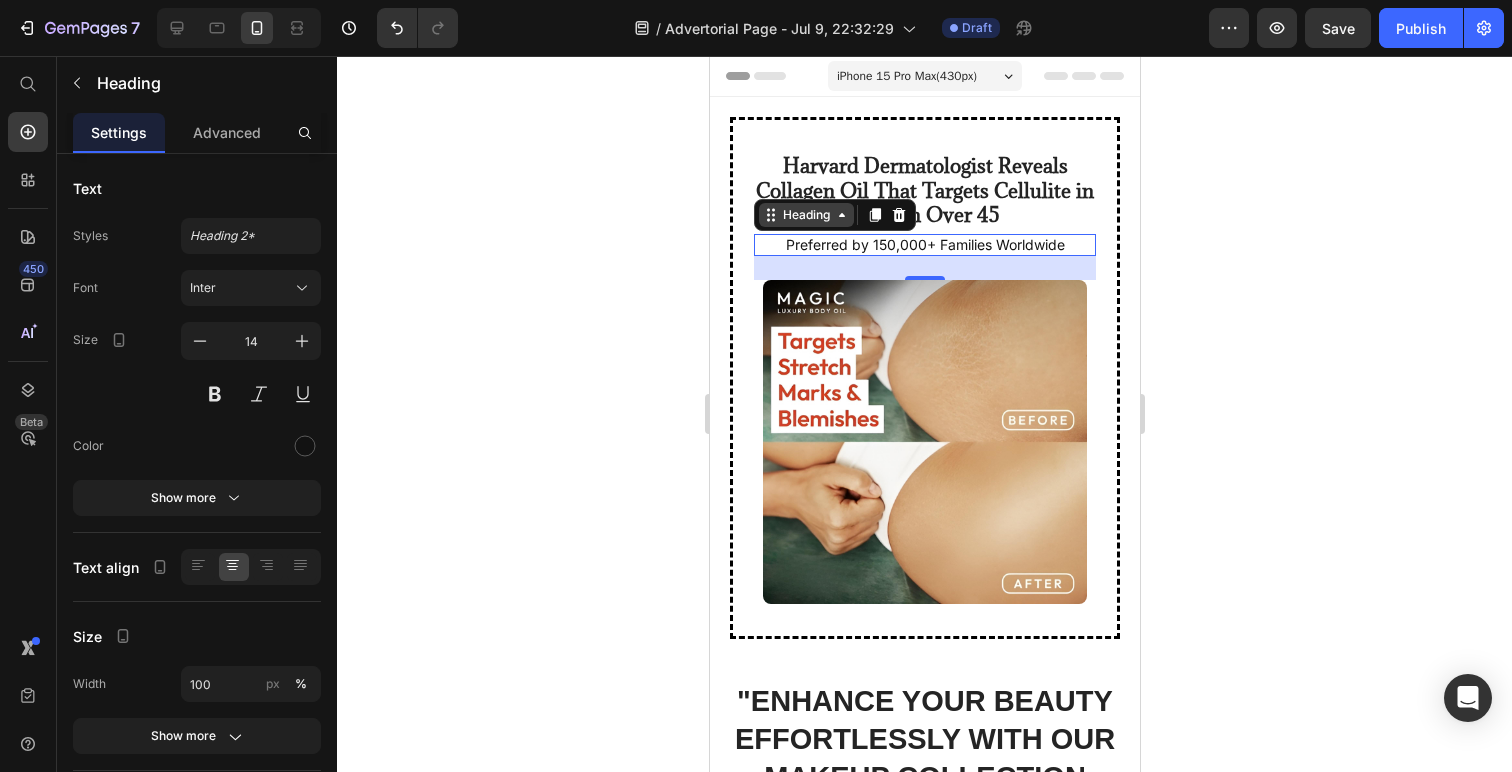 click on "Heading" at bounding box center (805, 215) 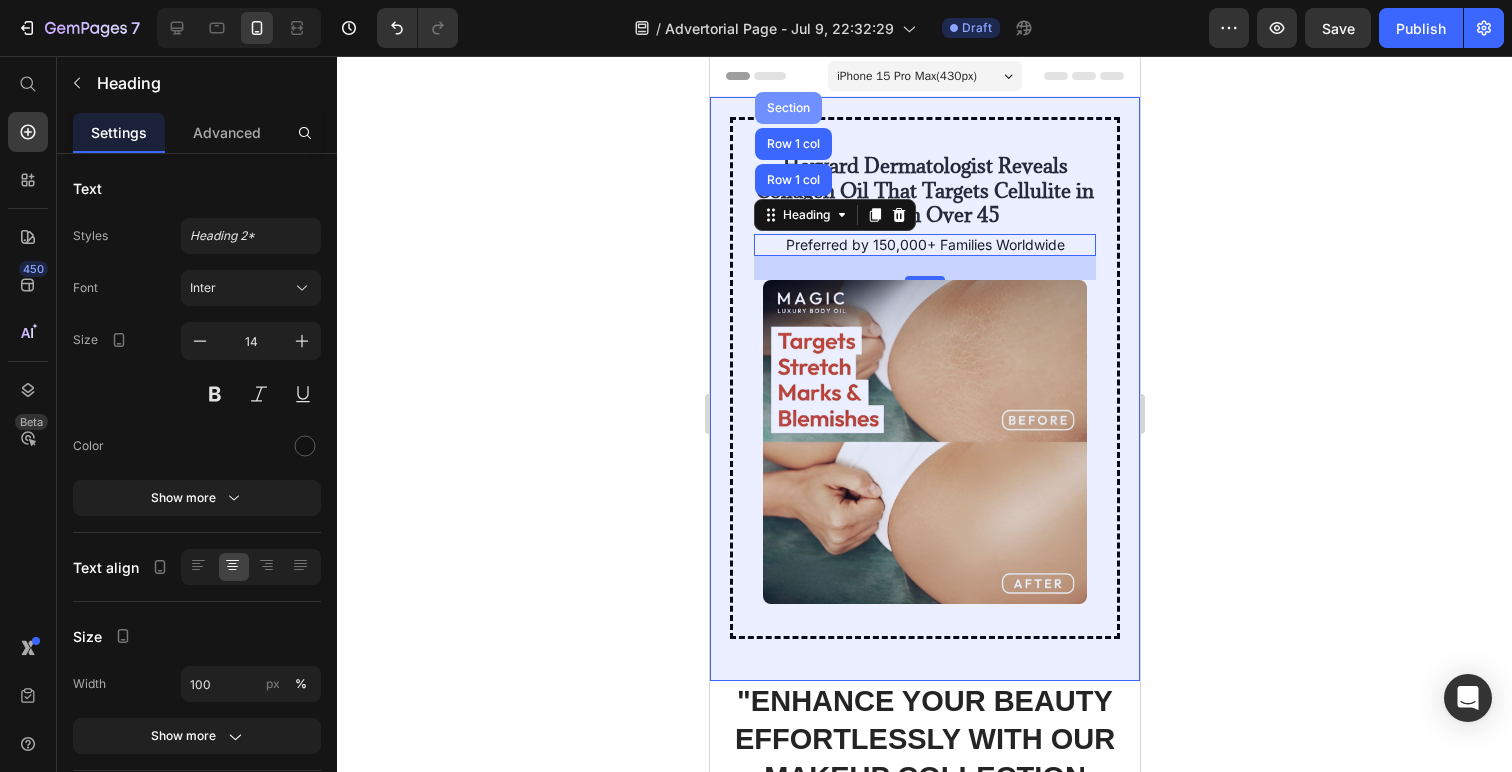click on "Section" at bounding box center [787, 108] 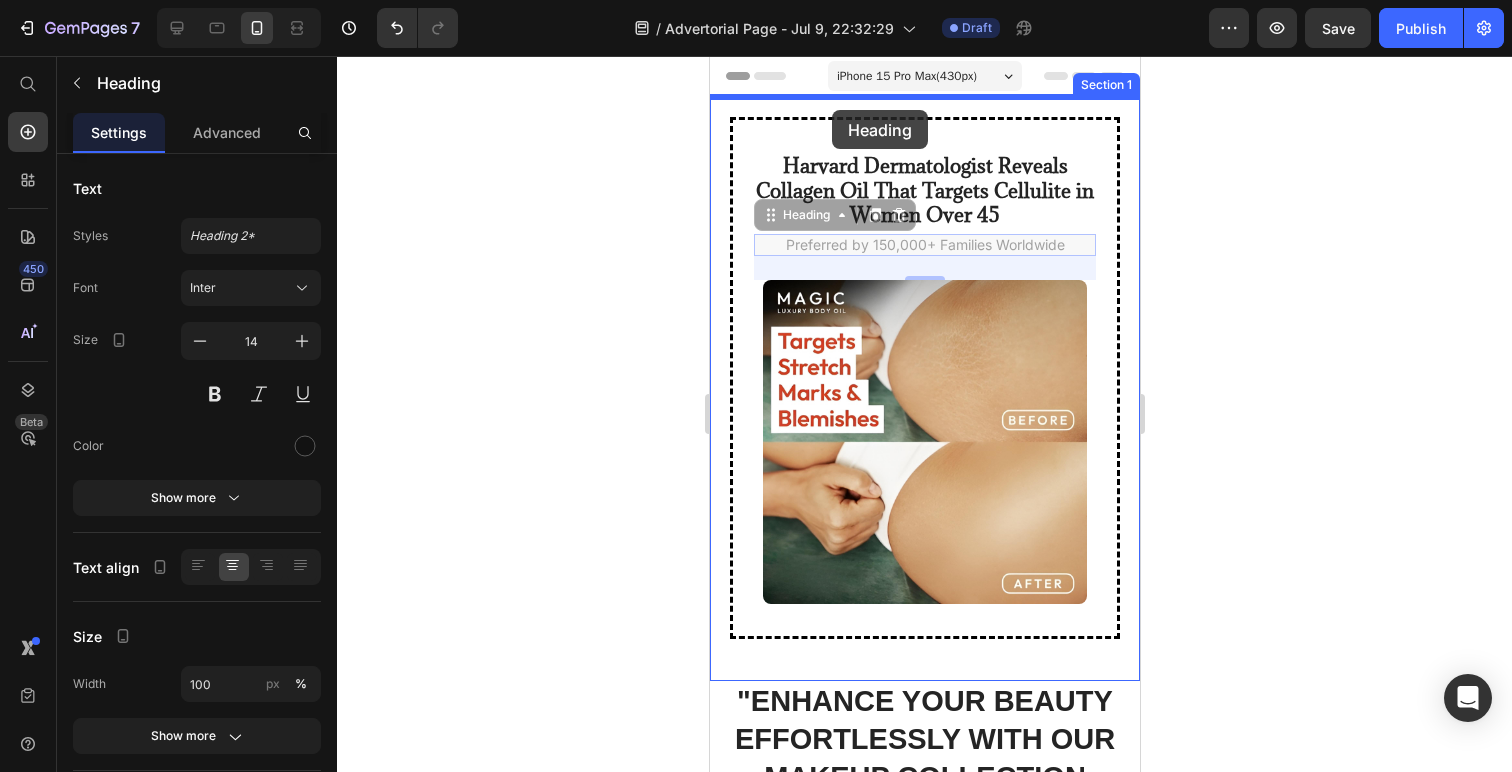 drag, startPoint x: 838, startPoint y: 250, endPoint x: 831, endPoint y: 110, distance: 140.1749 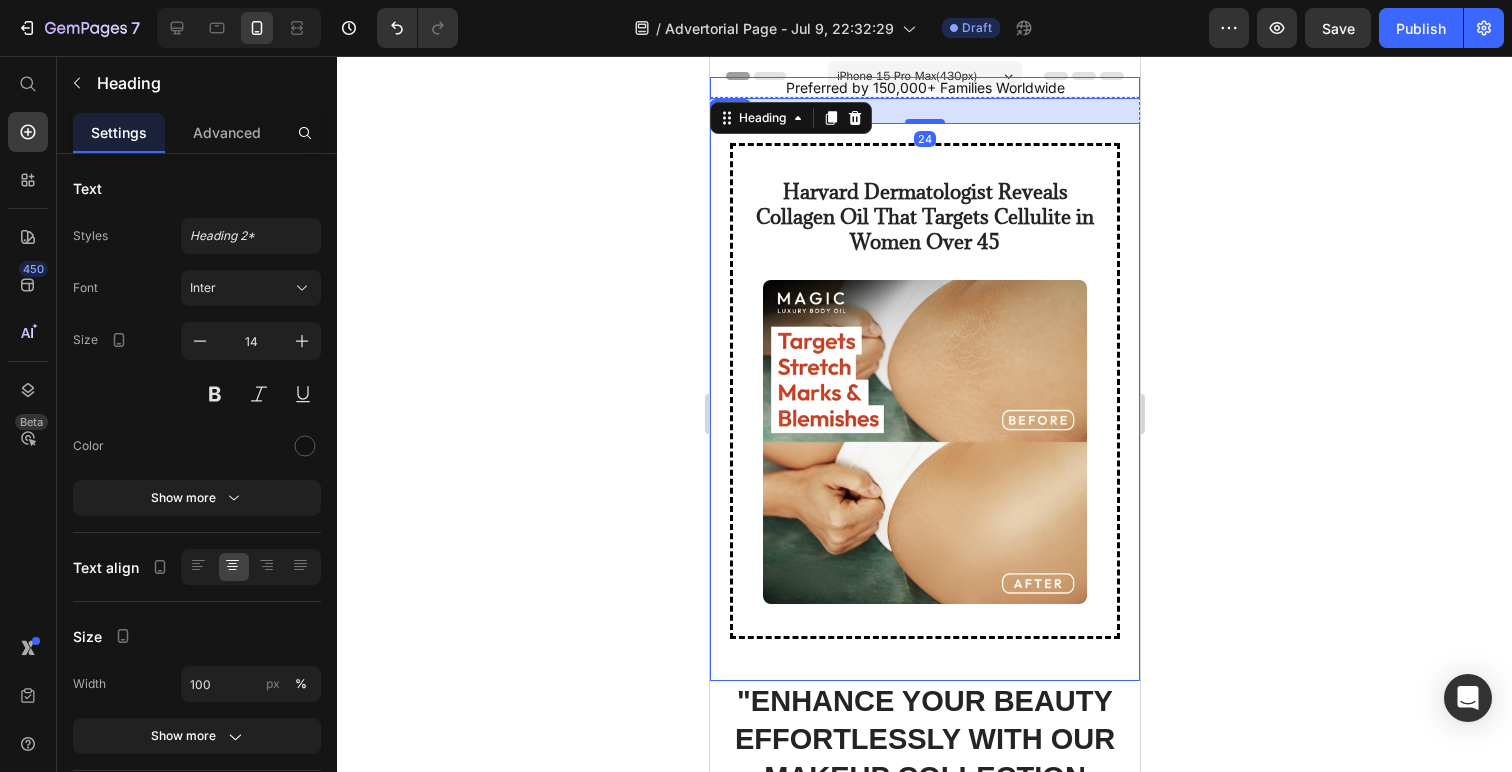 click 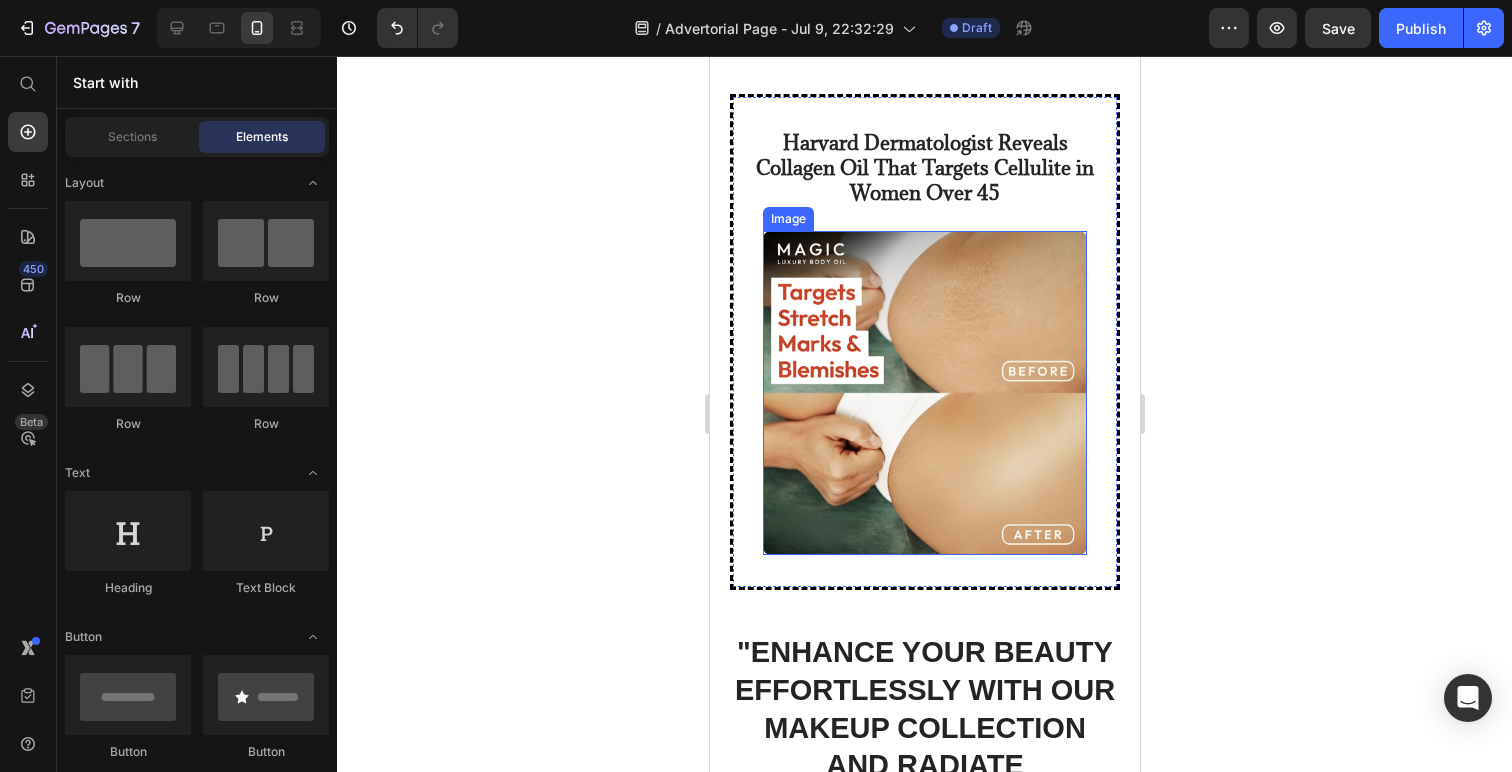 scroll, scrollTop: 0, scrollLeft: 0, axis: both 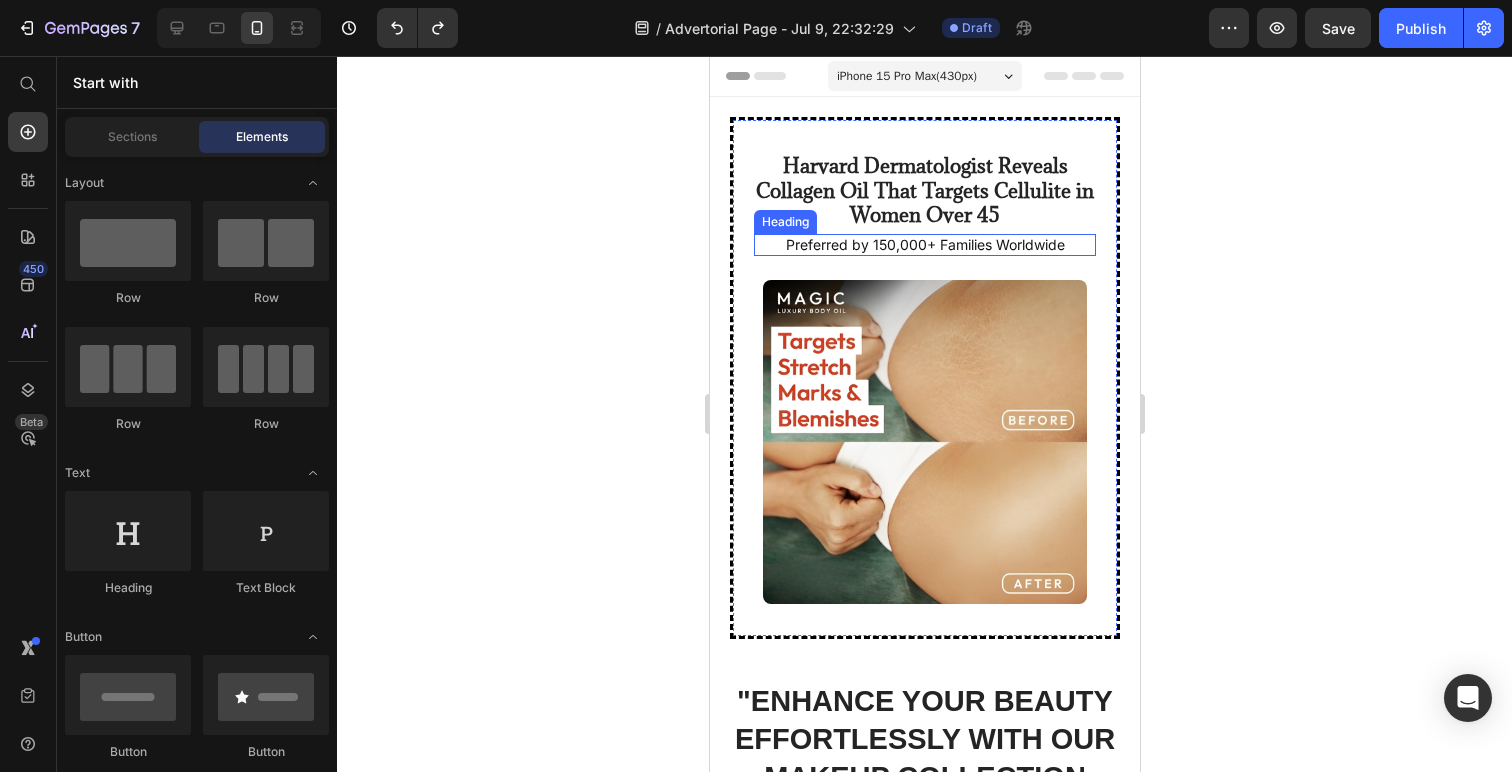 click on "Preferred by 150,000+ Families Worldwide" at bounding box center (924, 245) 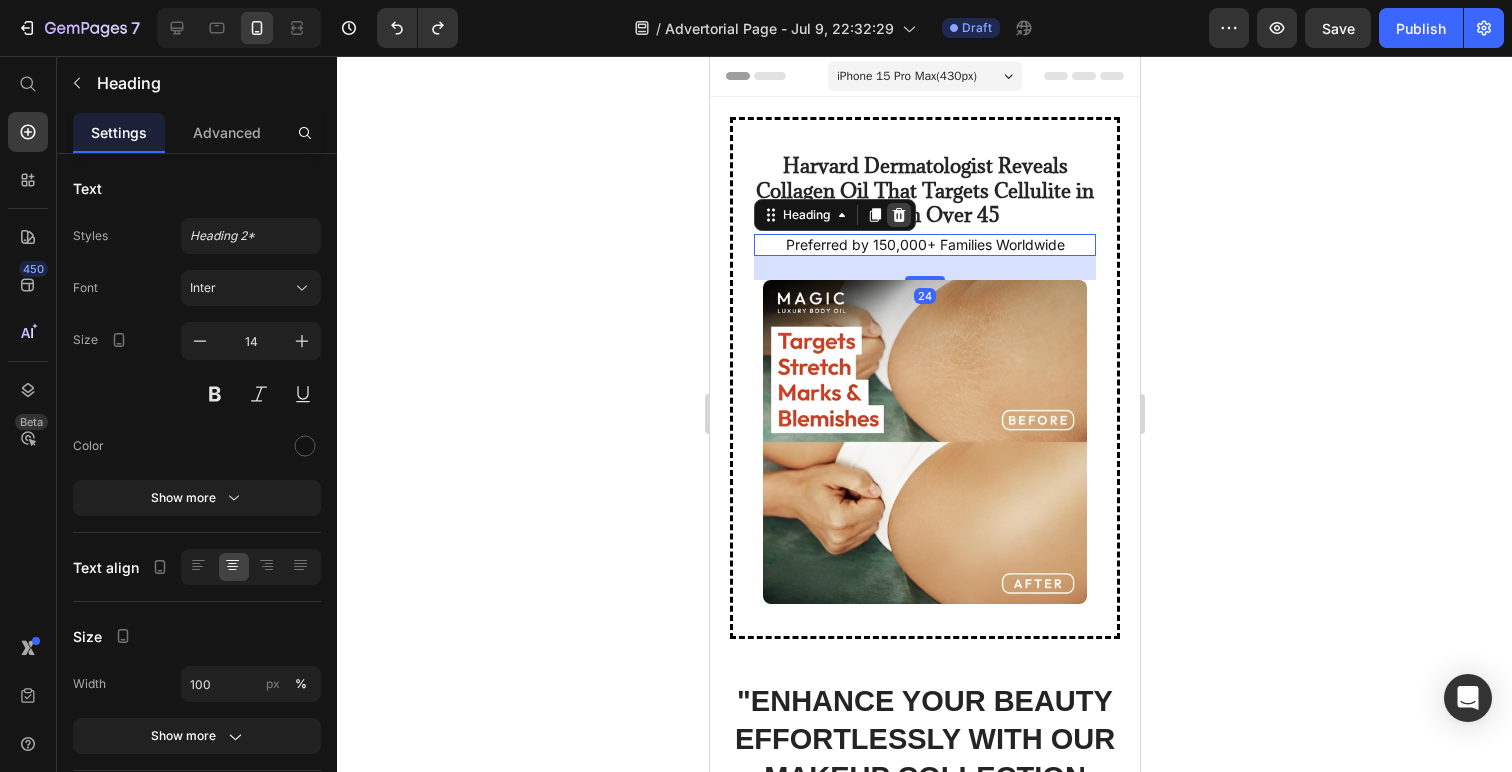 click 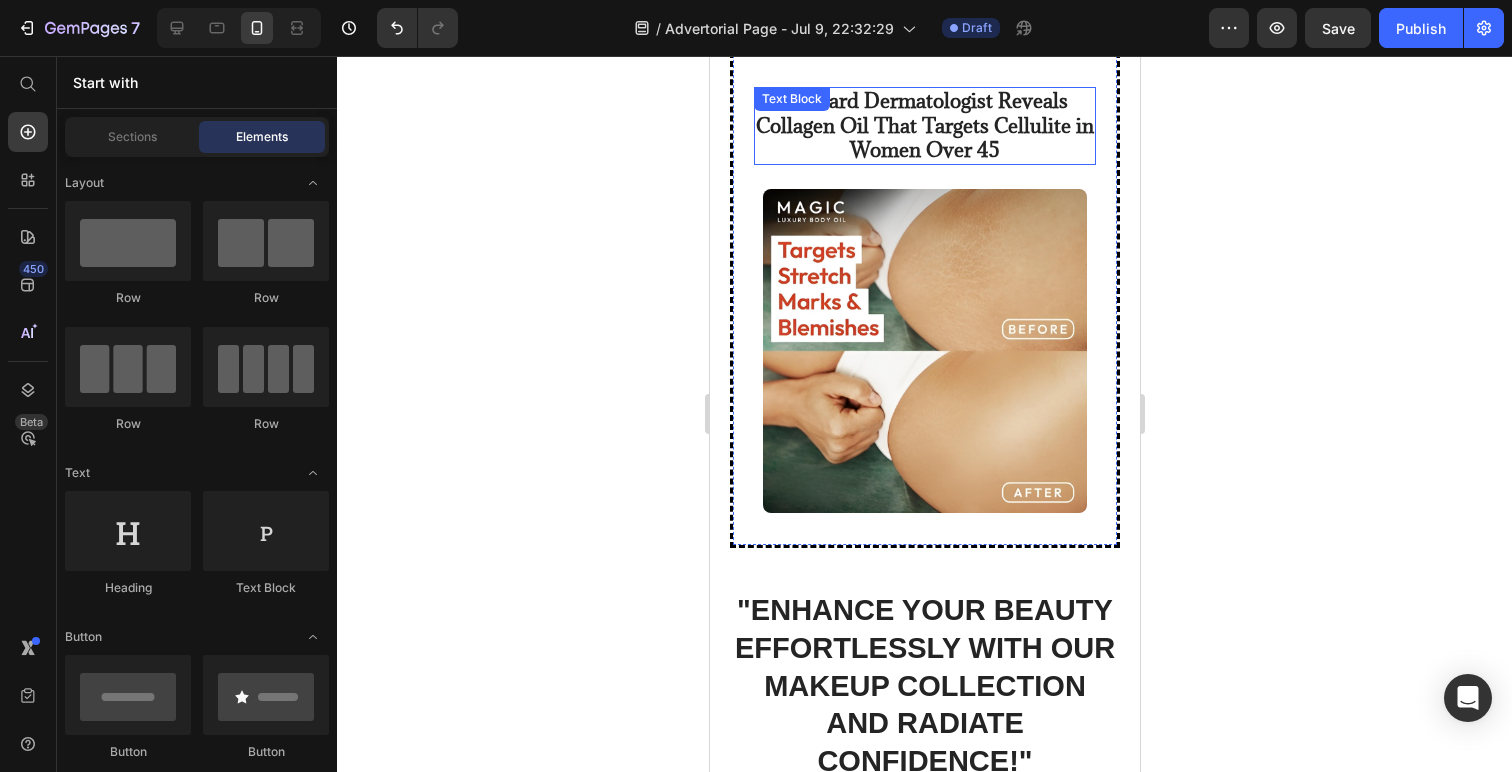scroll, scrollTop: 0, scrollLeft: 0, axis: both 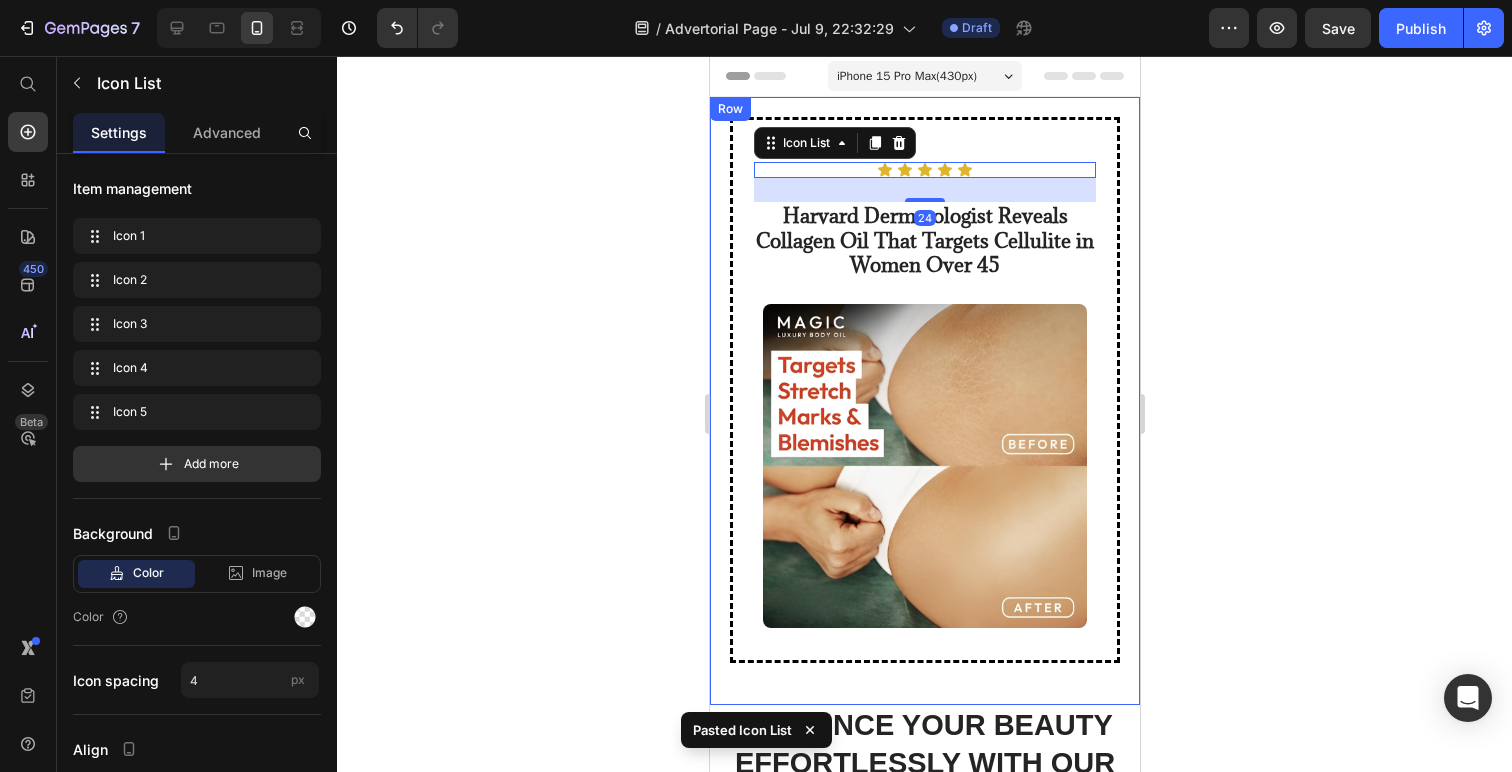 click 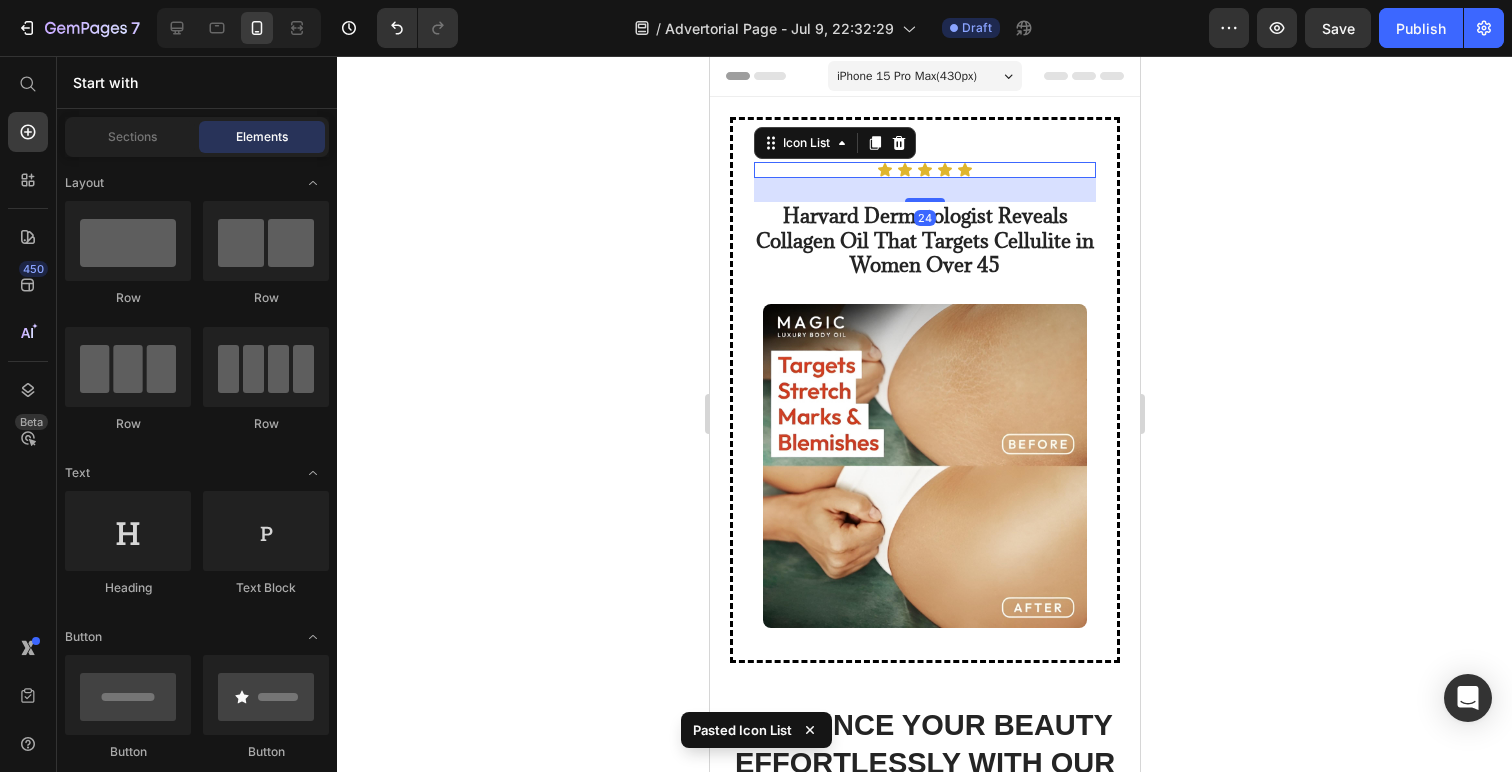 click on "Icon Icon Icon Icon
Icon" at bounding box center [924, 170] 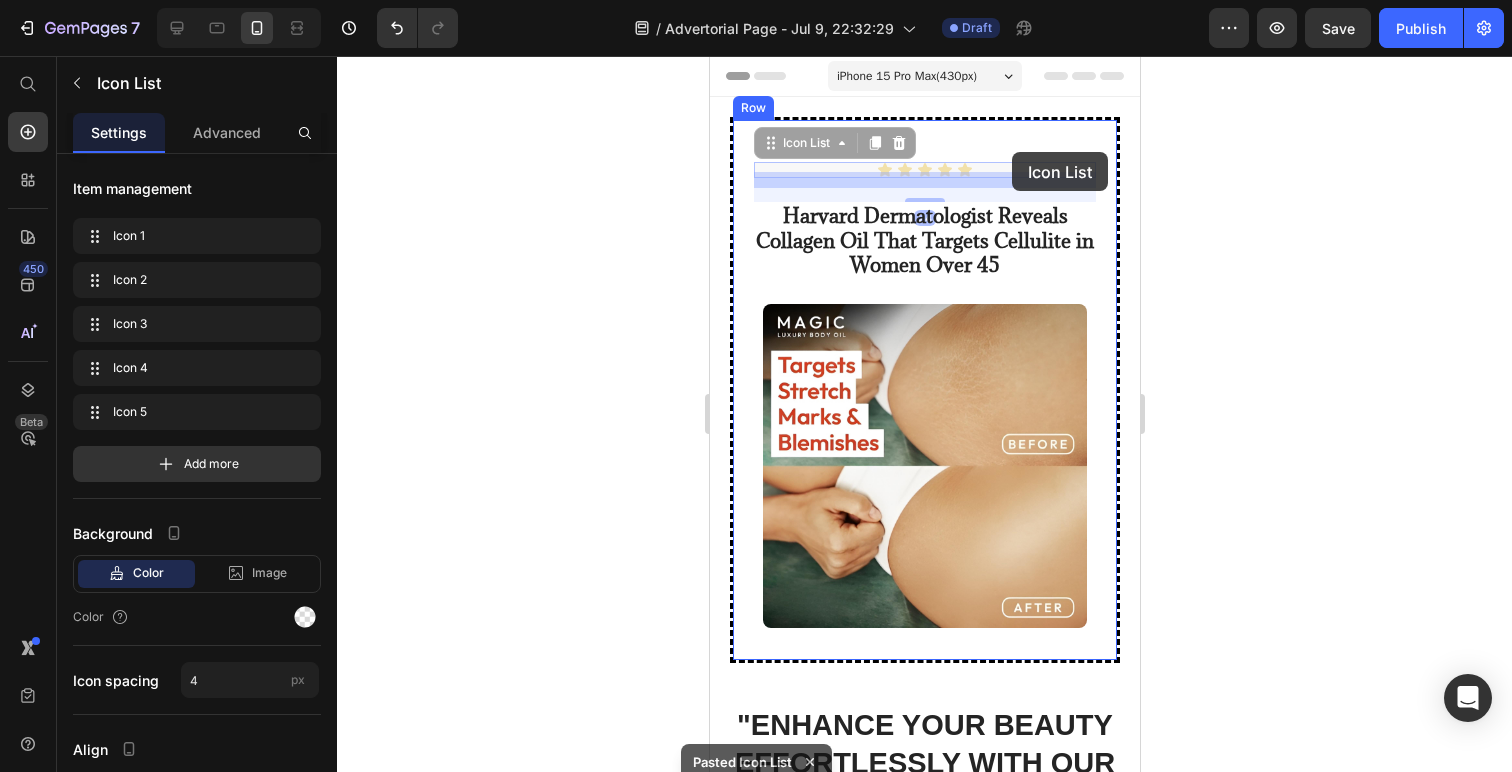 drag, startPoint x: 1012, startPoint y: 169, endPoint x: 1011, endPoint y: 152, distance: 17.029387 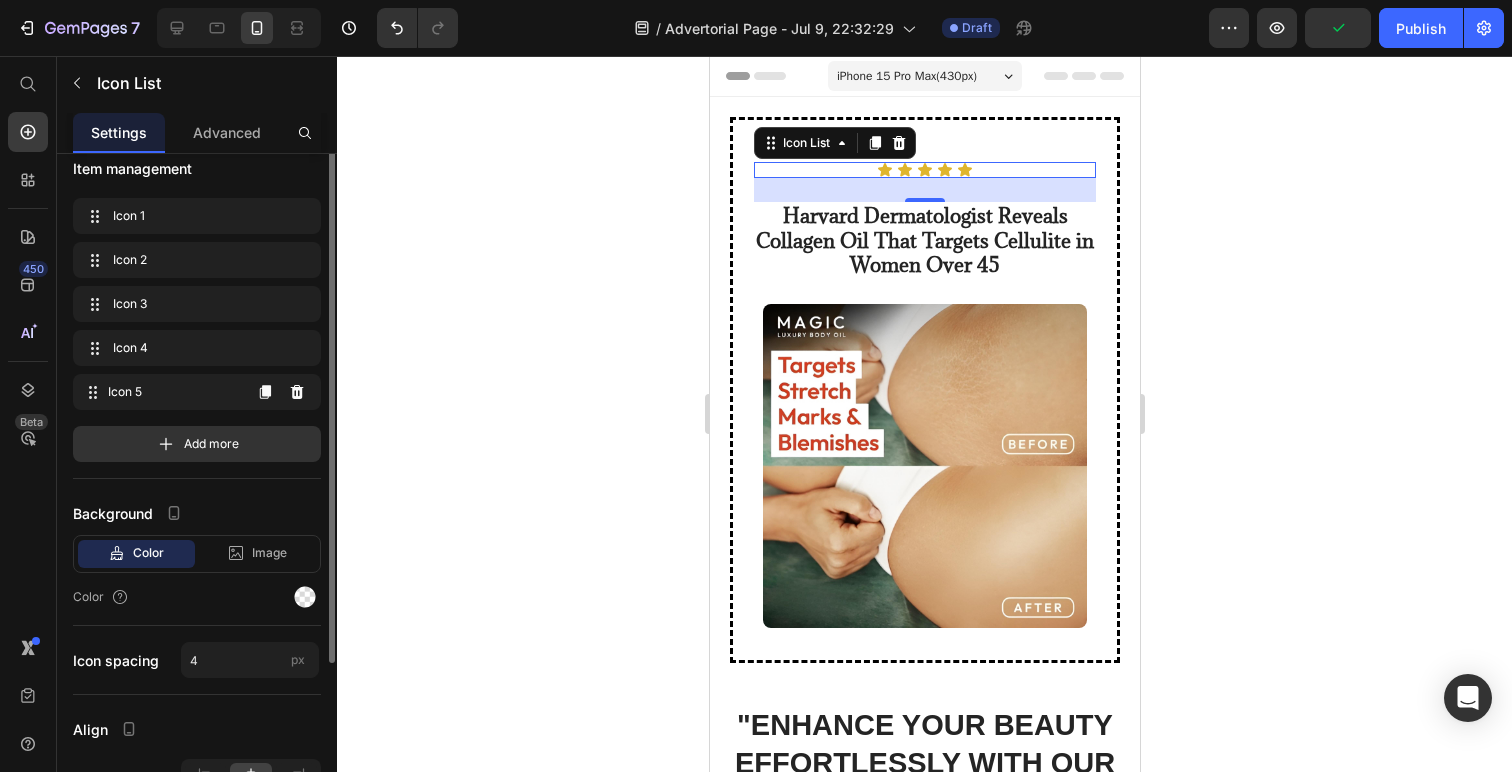 scroll, scrollTop: 0, scrollLeft: 0, axis: both 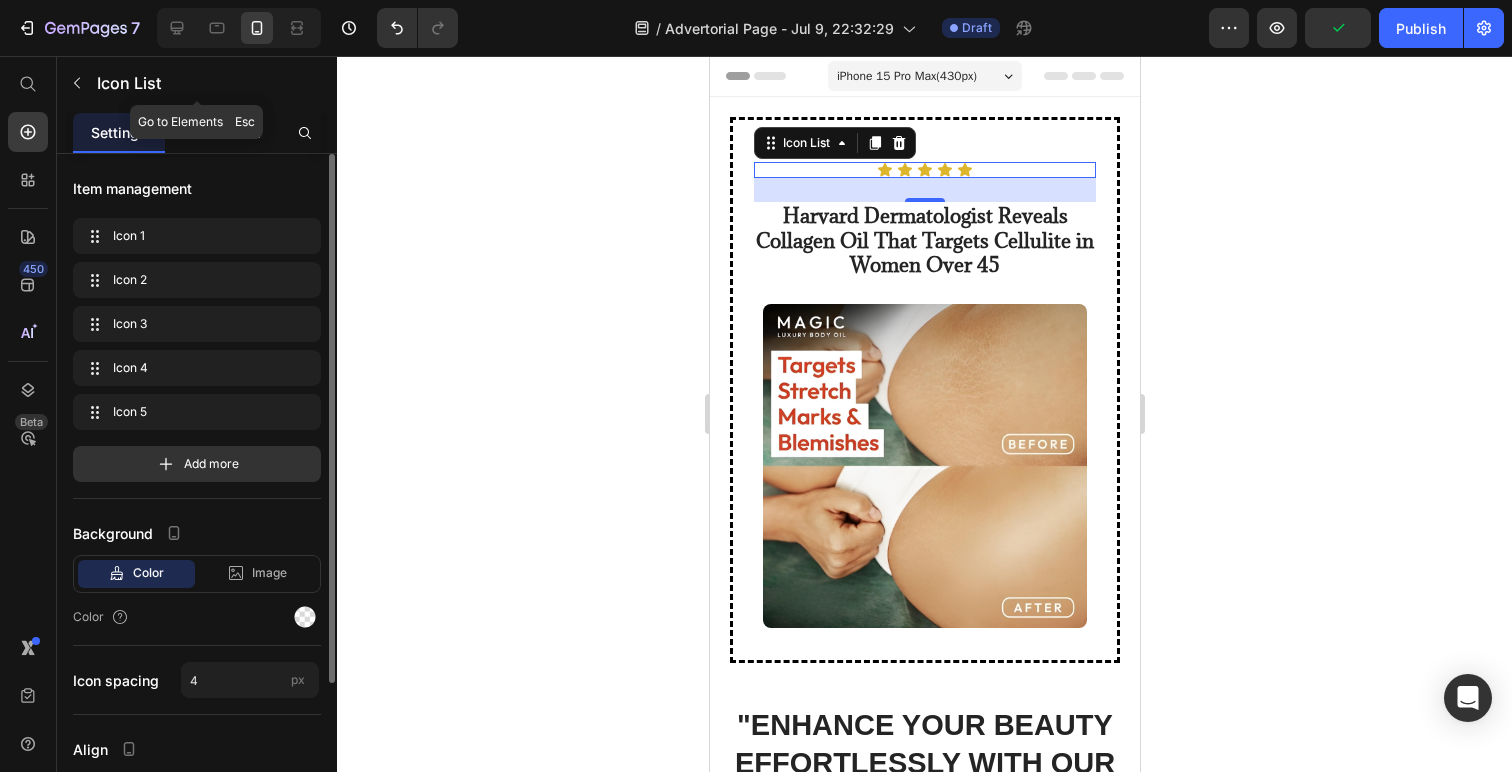 click on "Advanced" at bounding box center [227, 132] 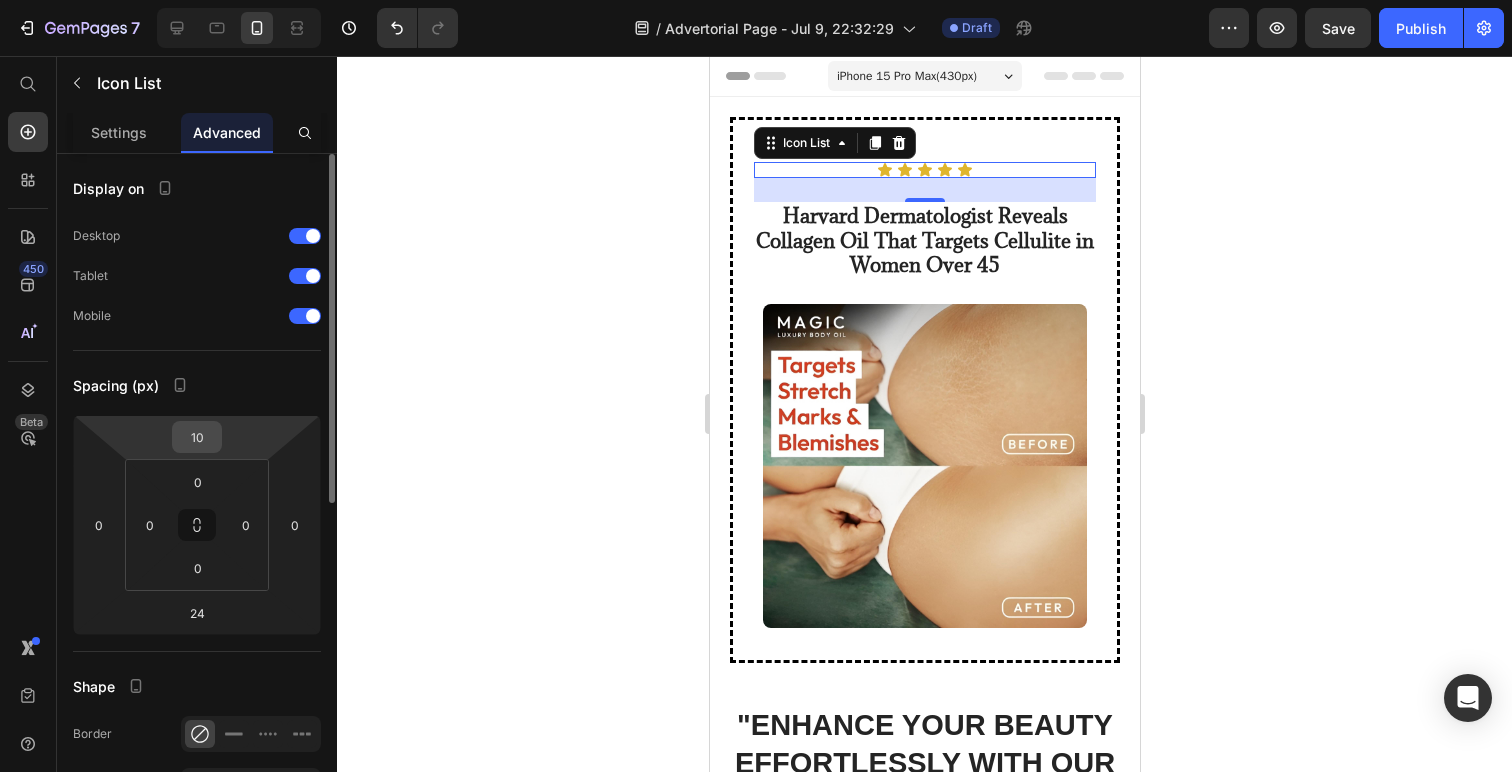 click on "10" at bounding box center (197, 437) 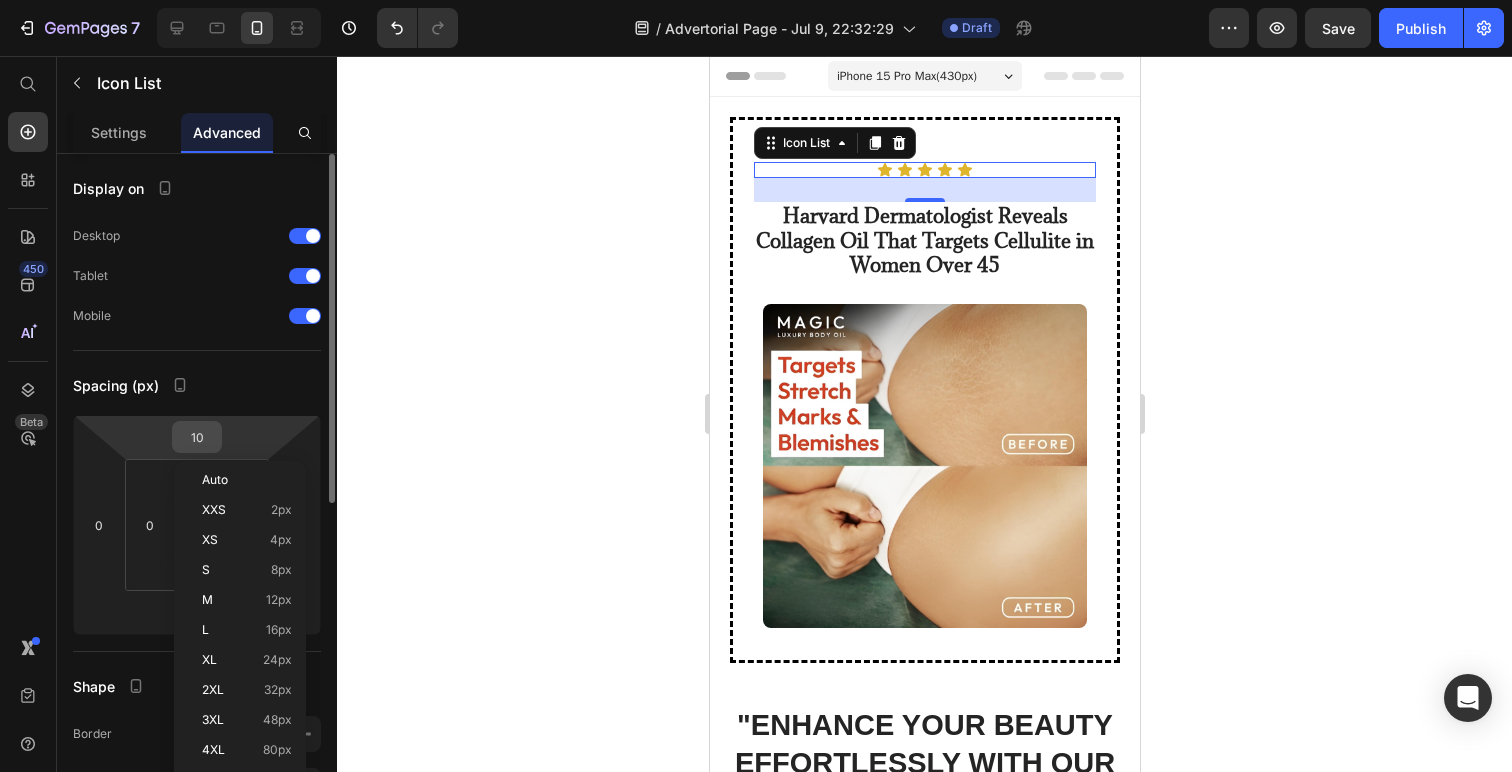 click on "10" at bounding box center (197, 437) 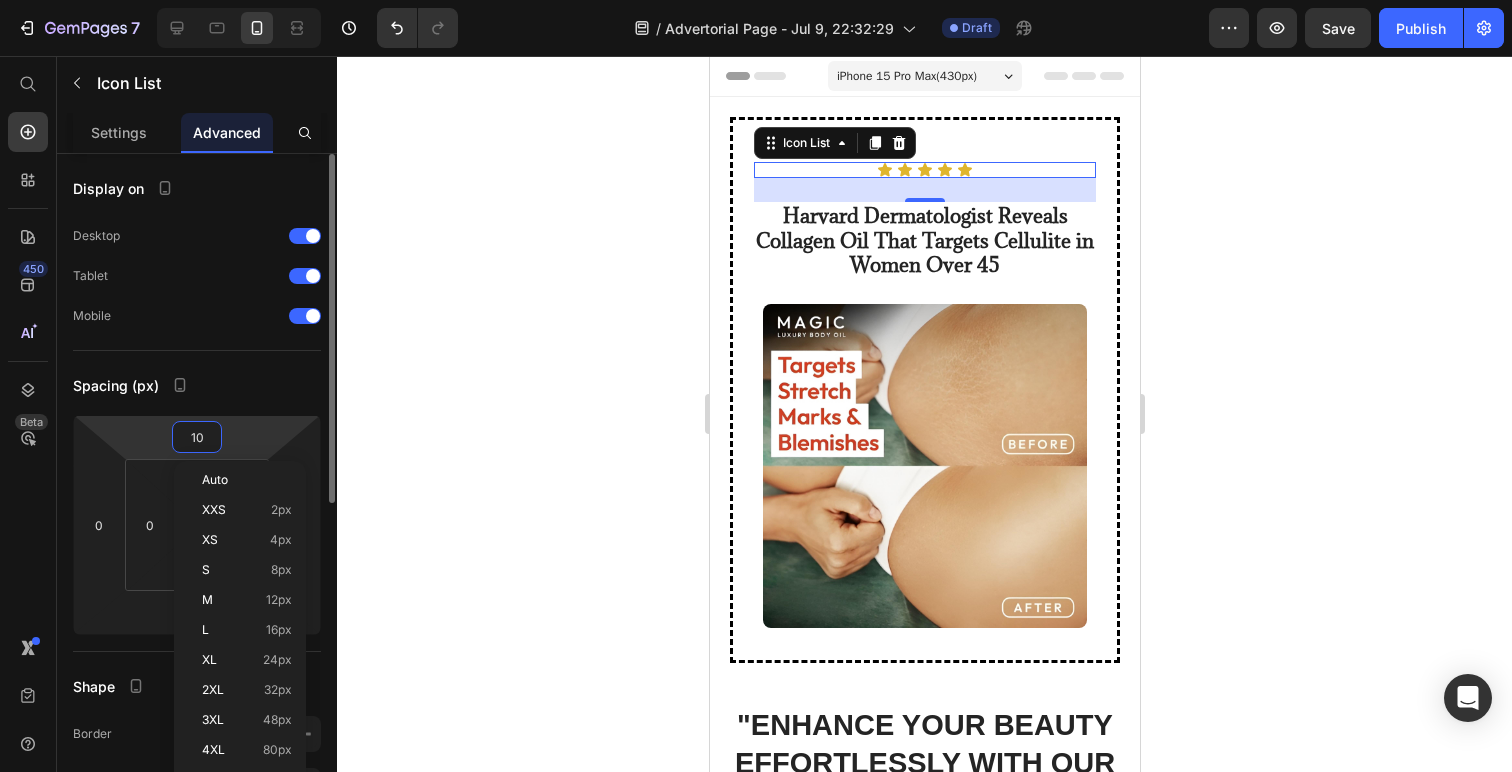 click on "10" at bounding box center (197, 437) 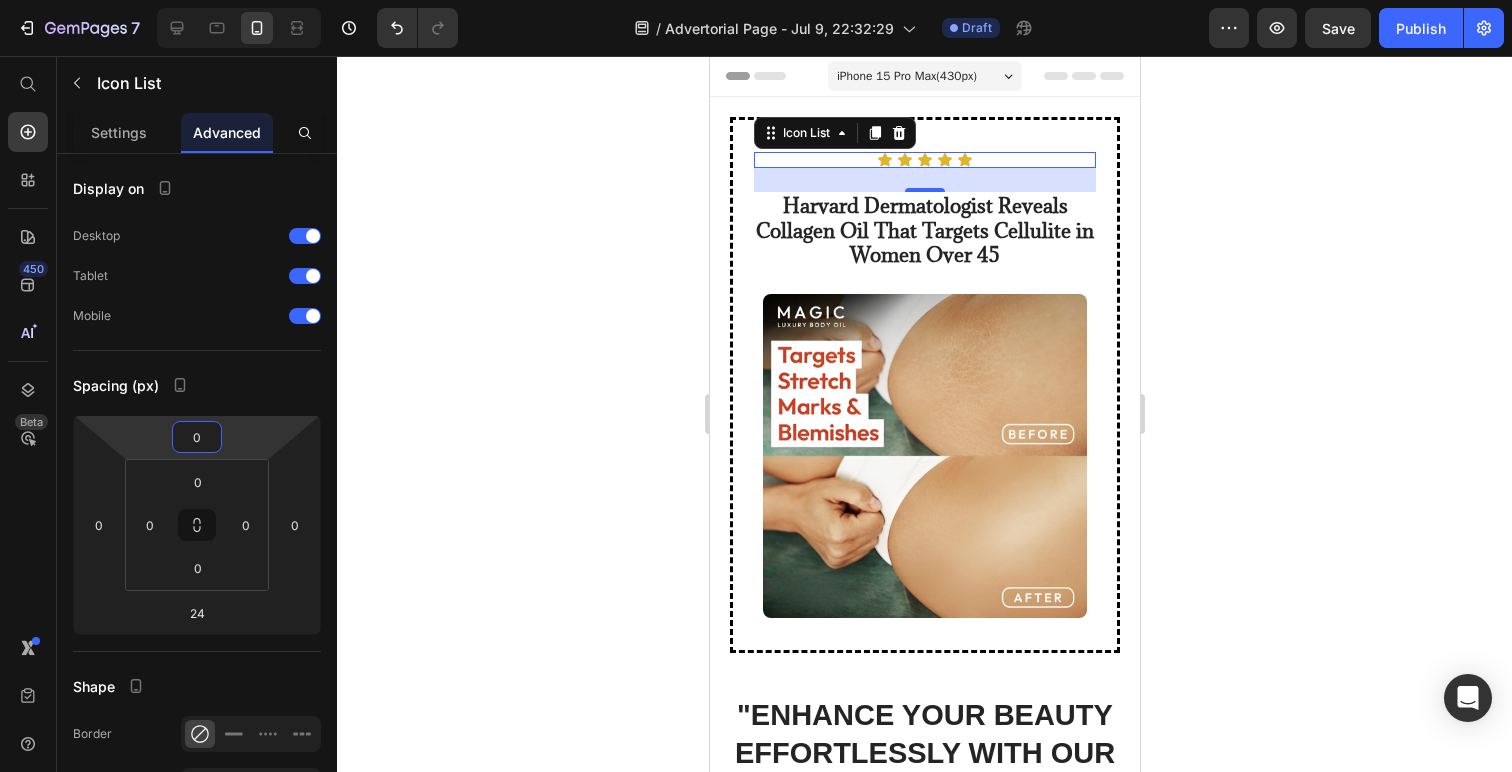 type on "0" 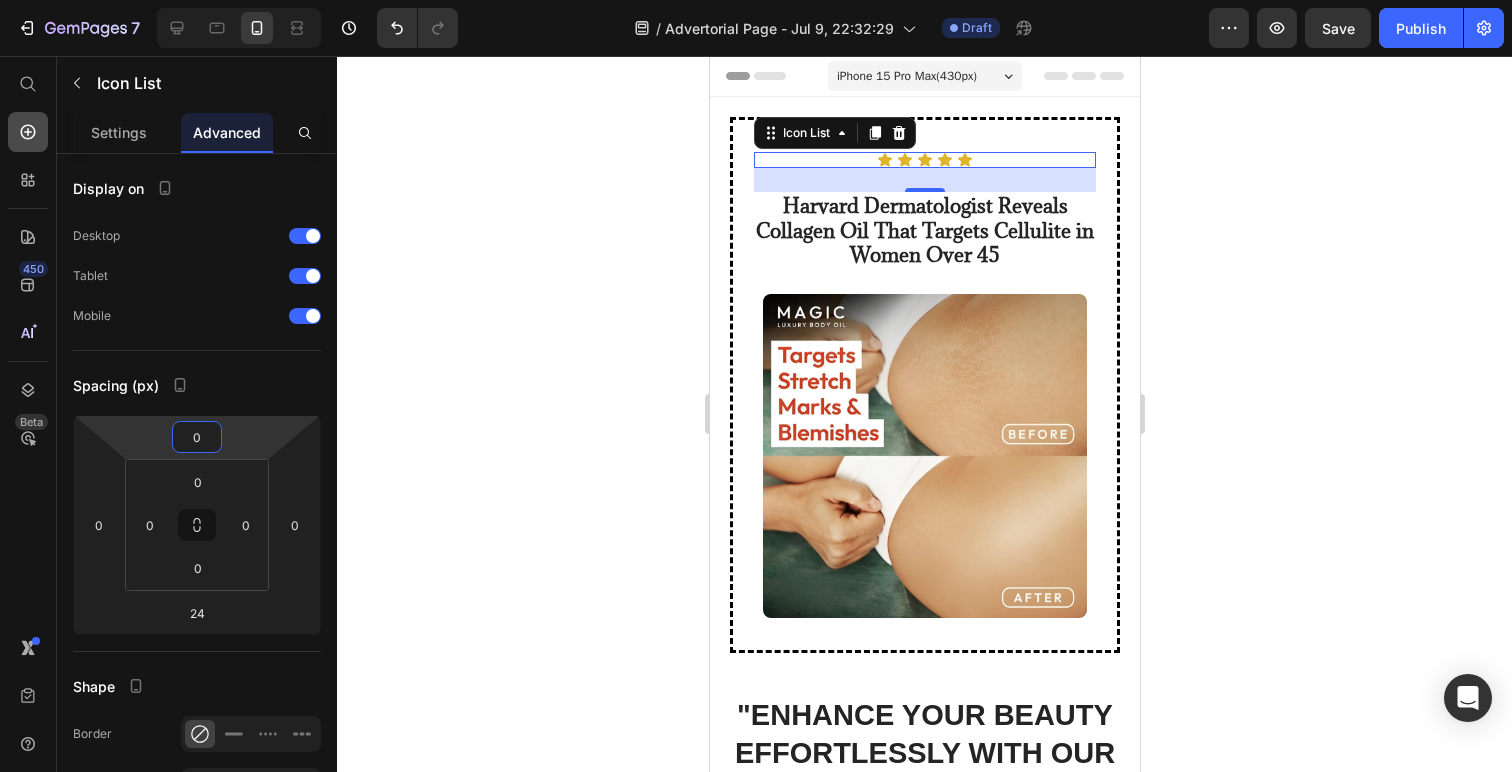 click 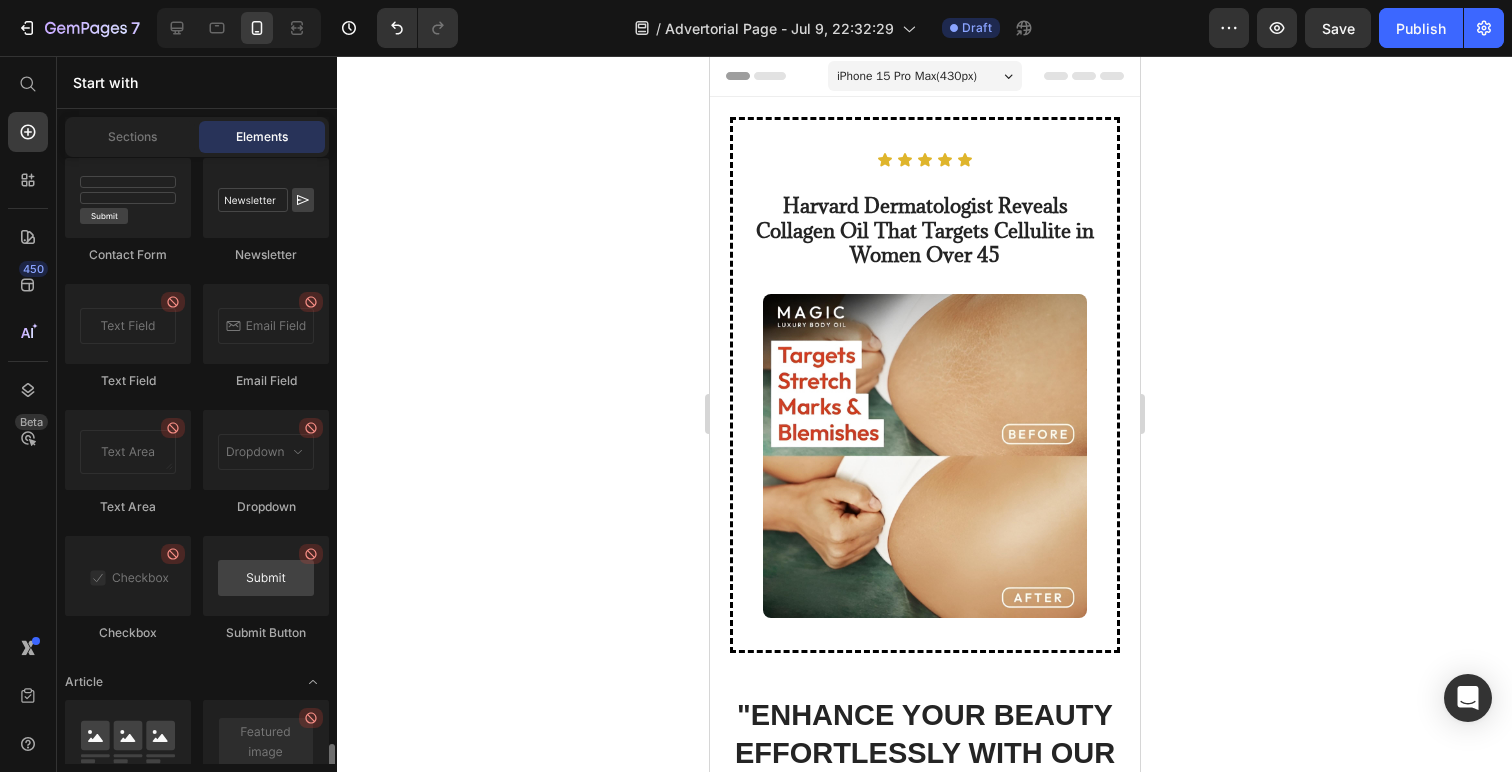scroll, scrollTop: 5572, scrollLeft: 0, axis: vertical 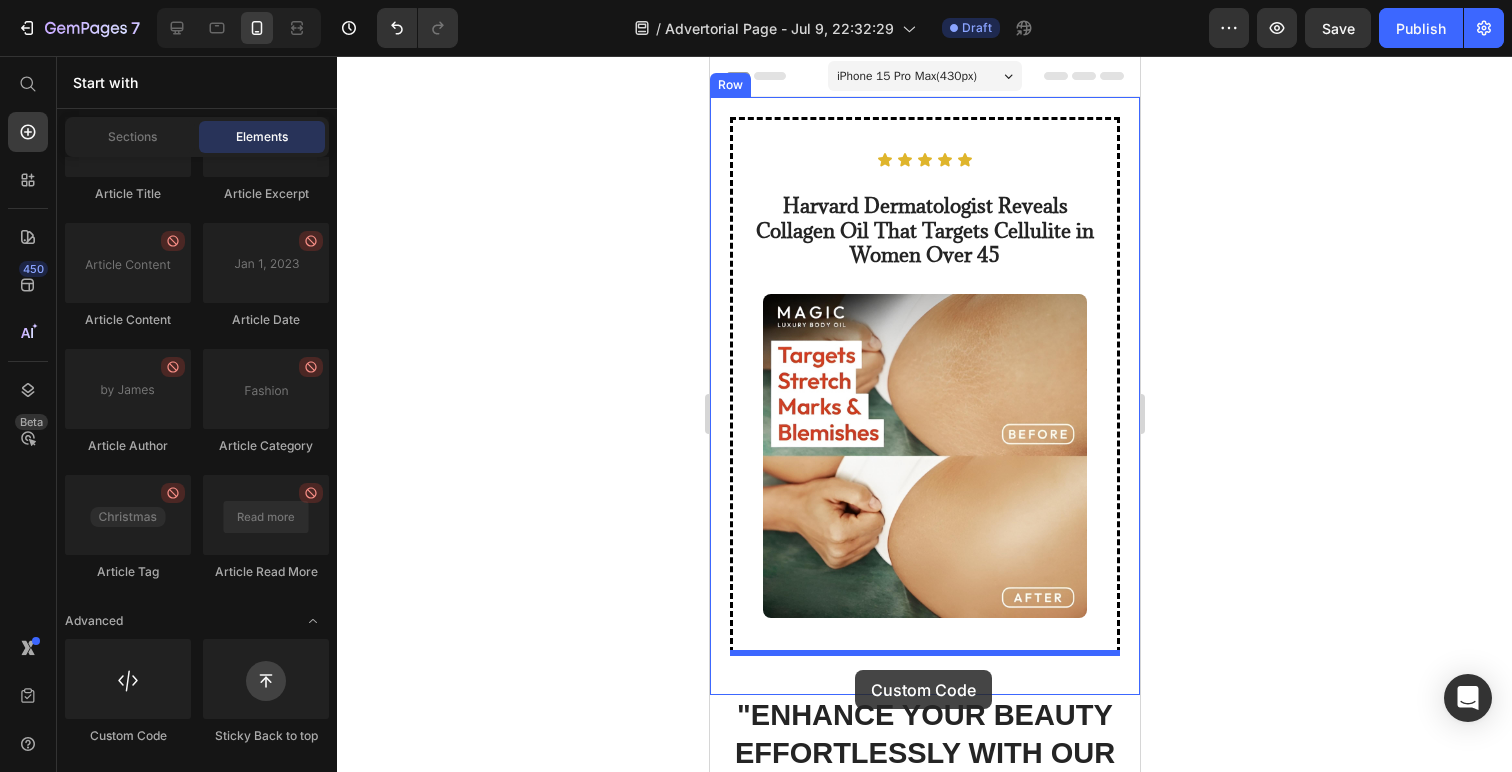 drag, startPoint x: 841, startPoint y: 750, endPoint x: 855, endPoint y: 674, distance: 77.27872 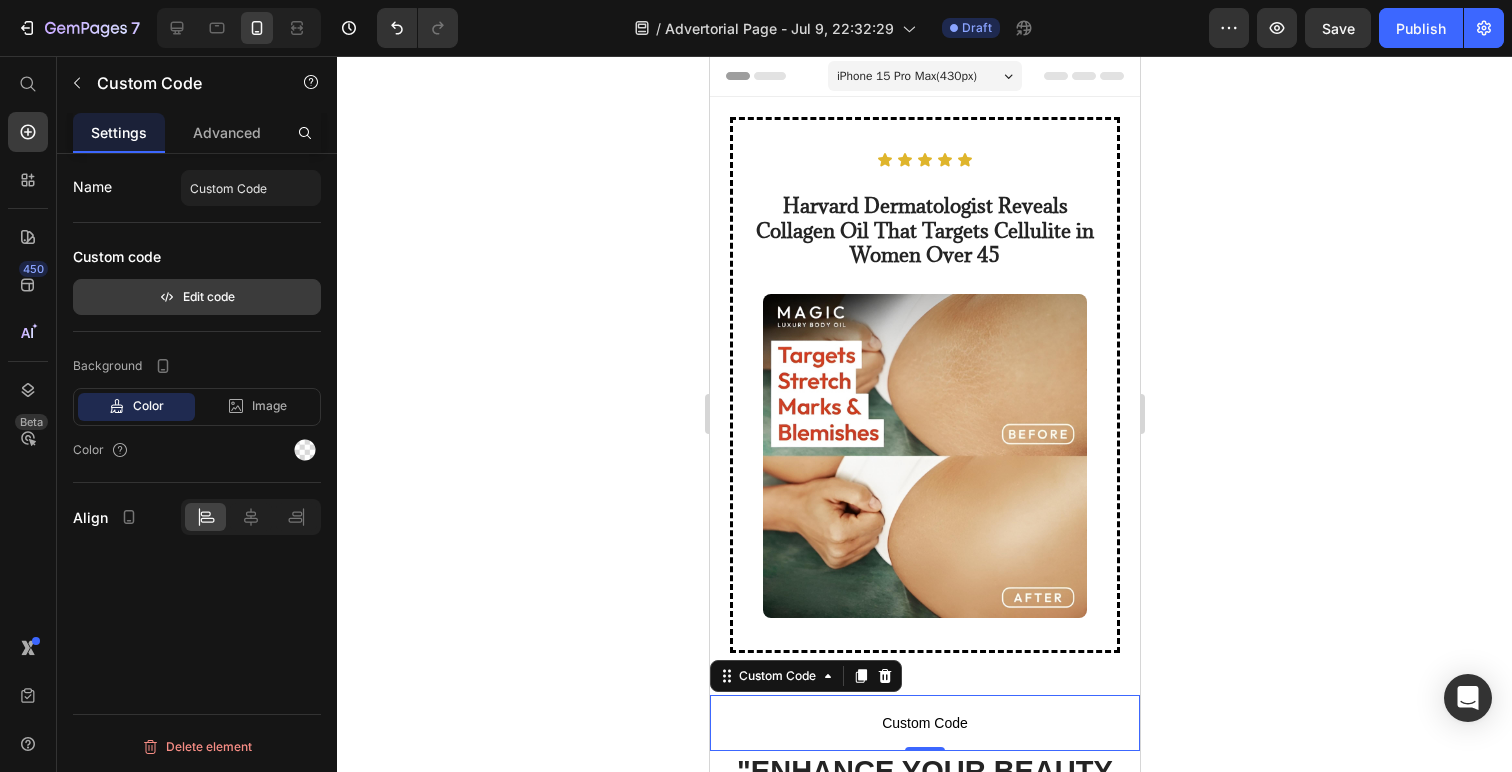 click on "Edit code" at bounding box center (197, 297) 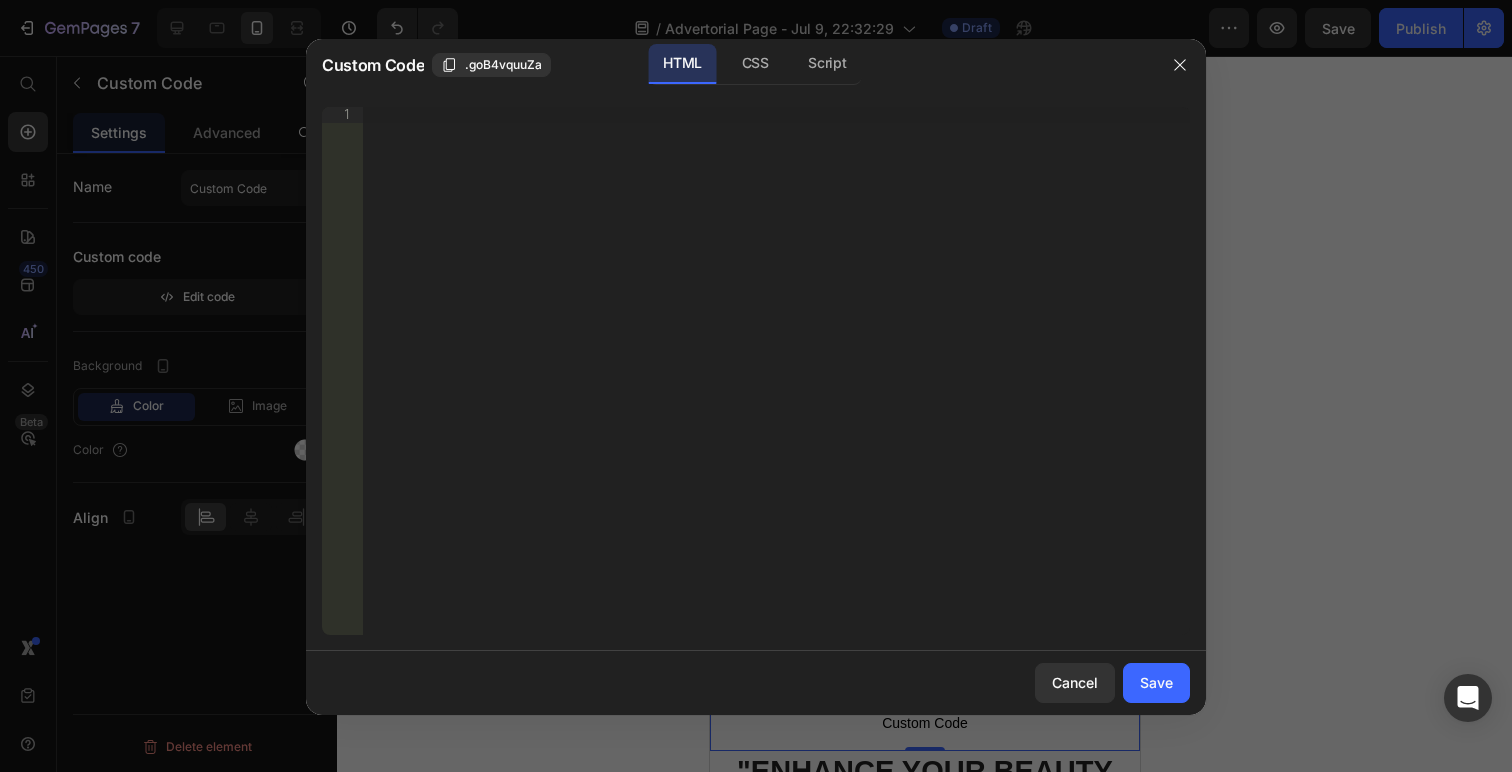 click on "Insert the 3rd-party installation code, HTML code, or Liquid code to display custom content." at bounding box center (776, 387) 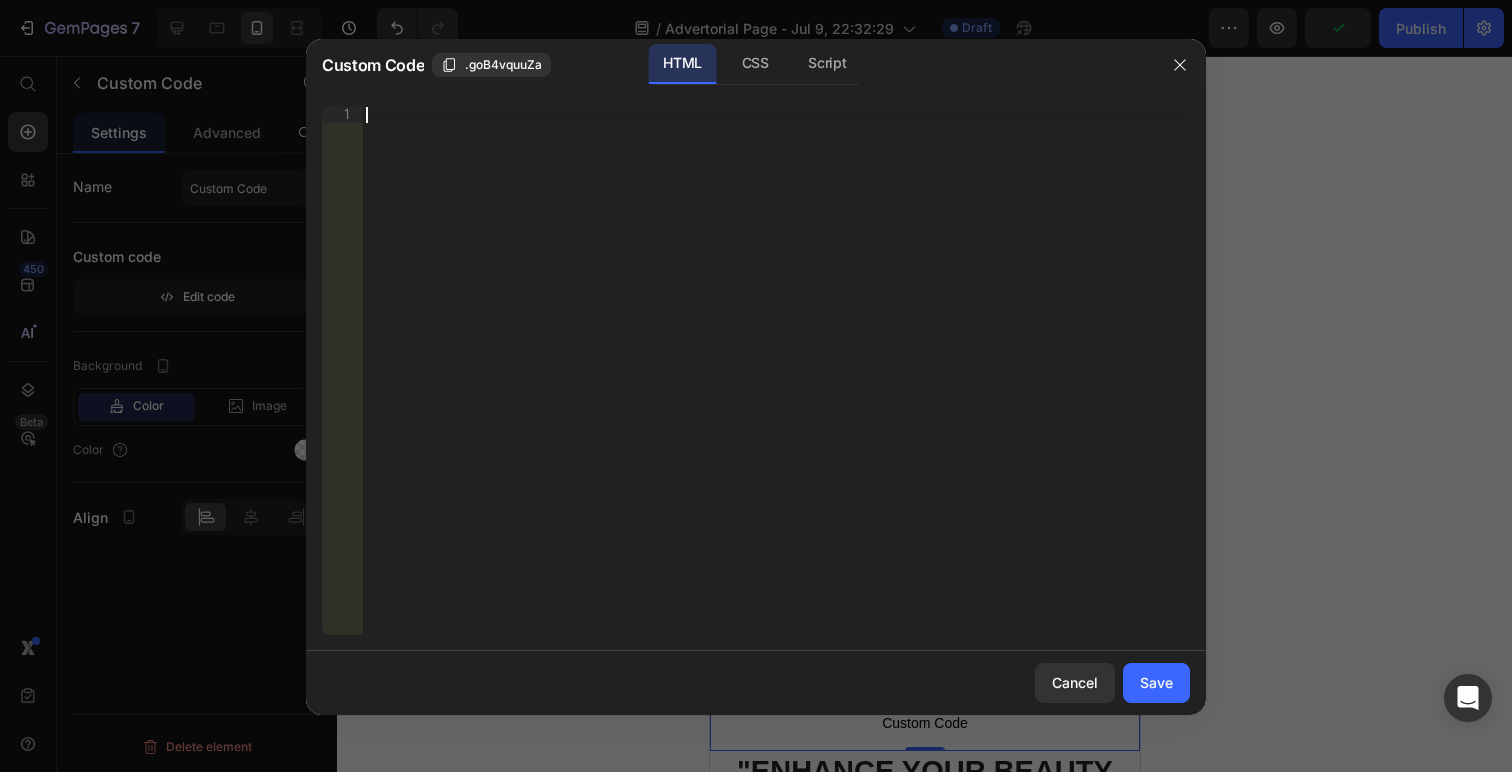 paste 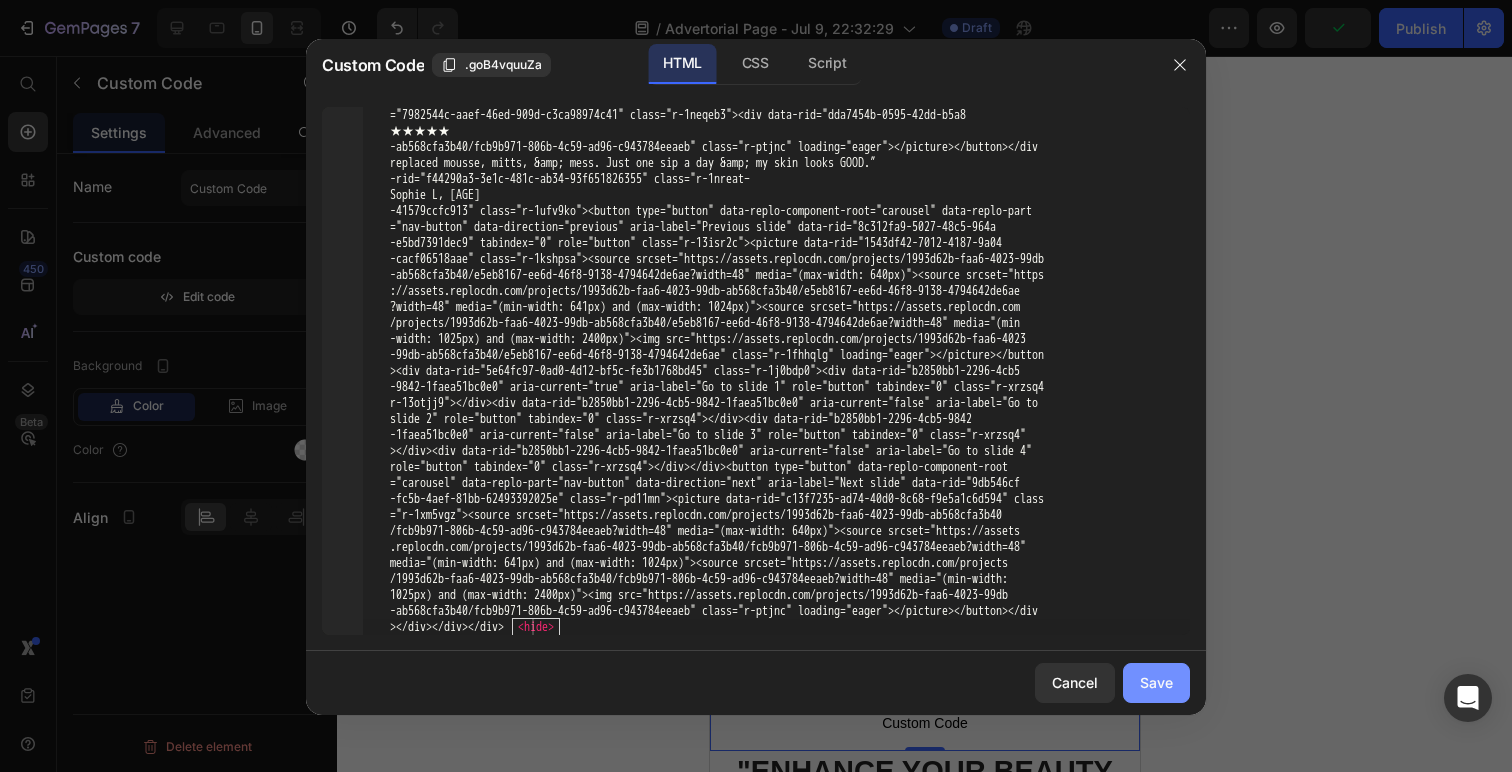 click on "Save" 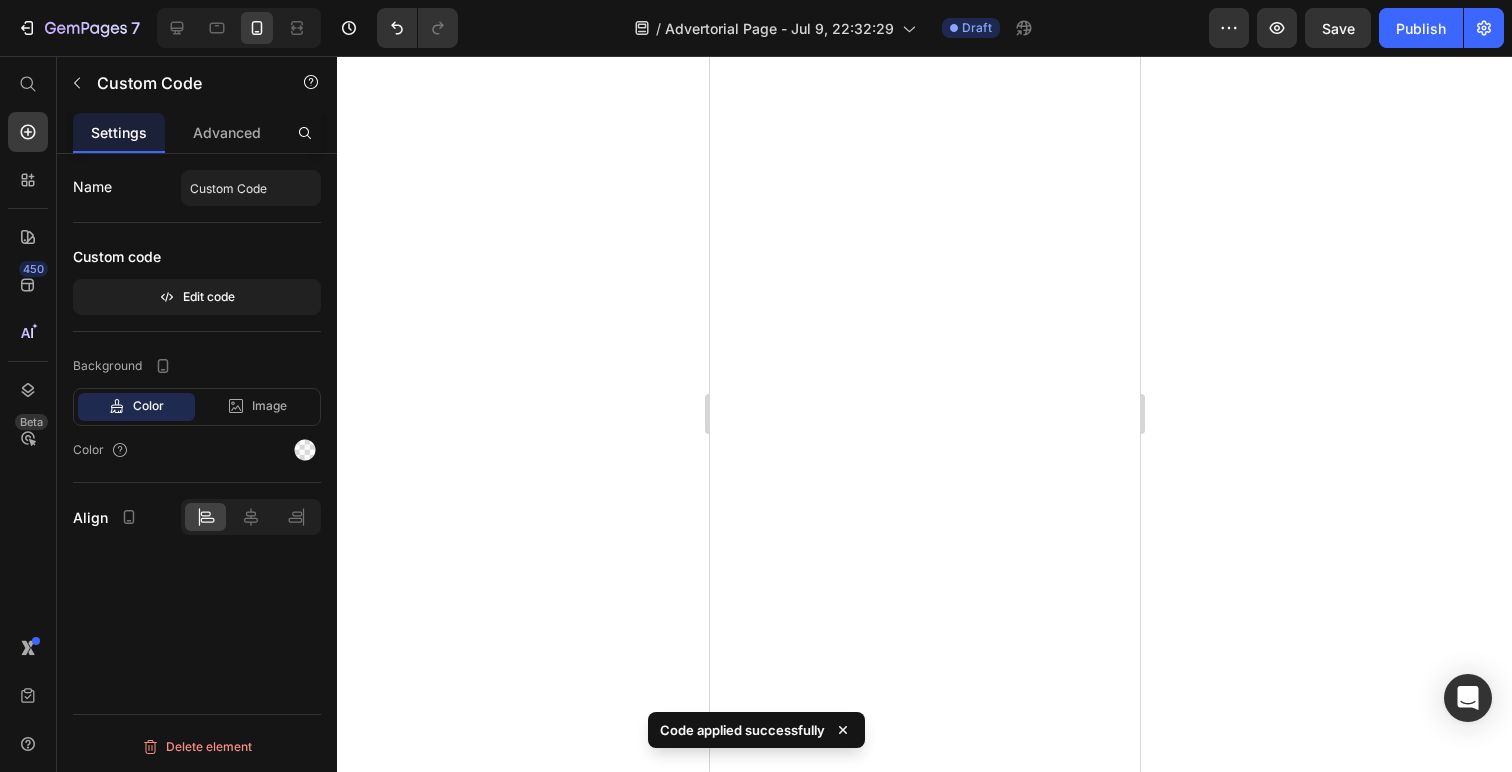 scroll, scrollTop: 1860, scrollLeft: 0, axis: vertical 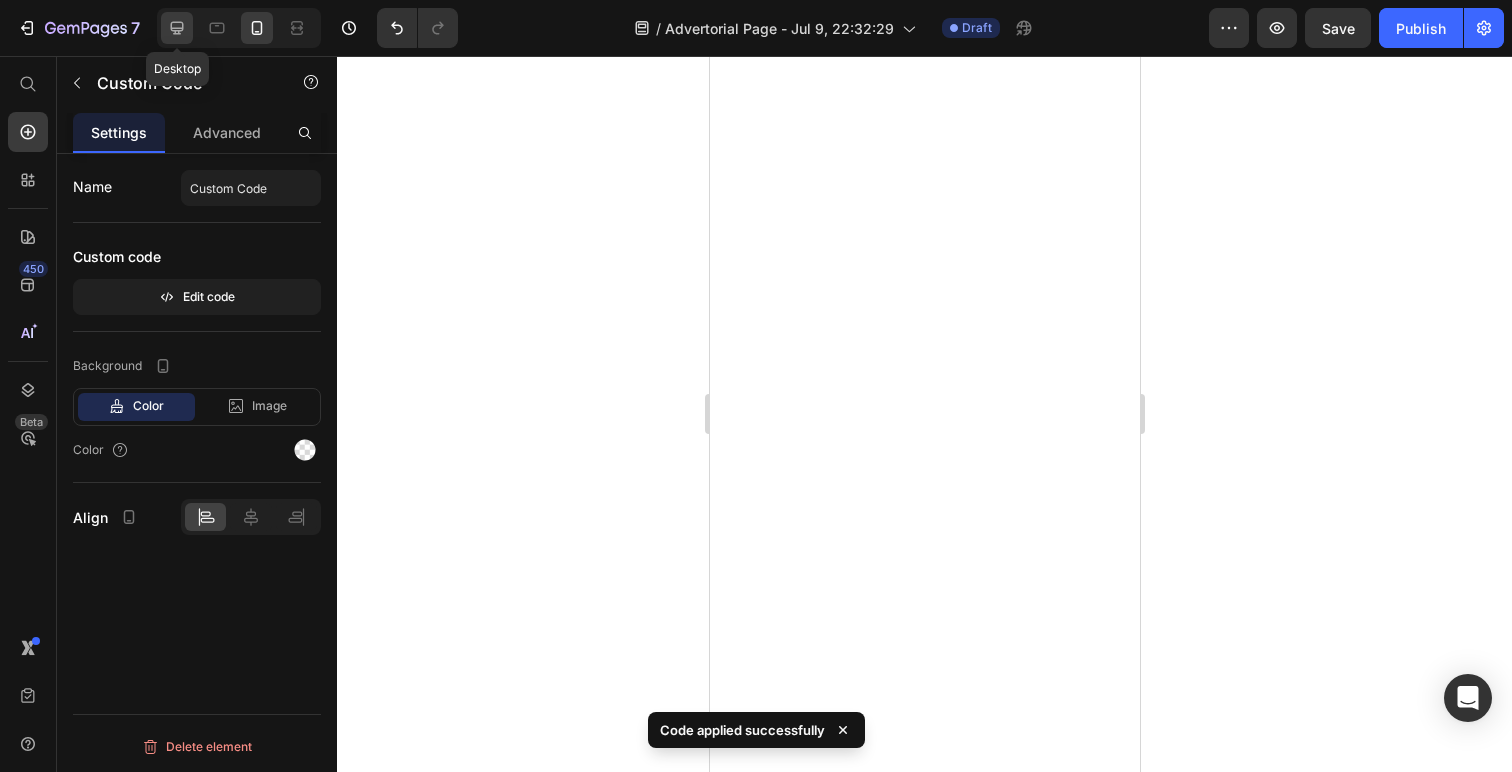 click 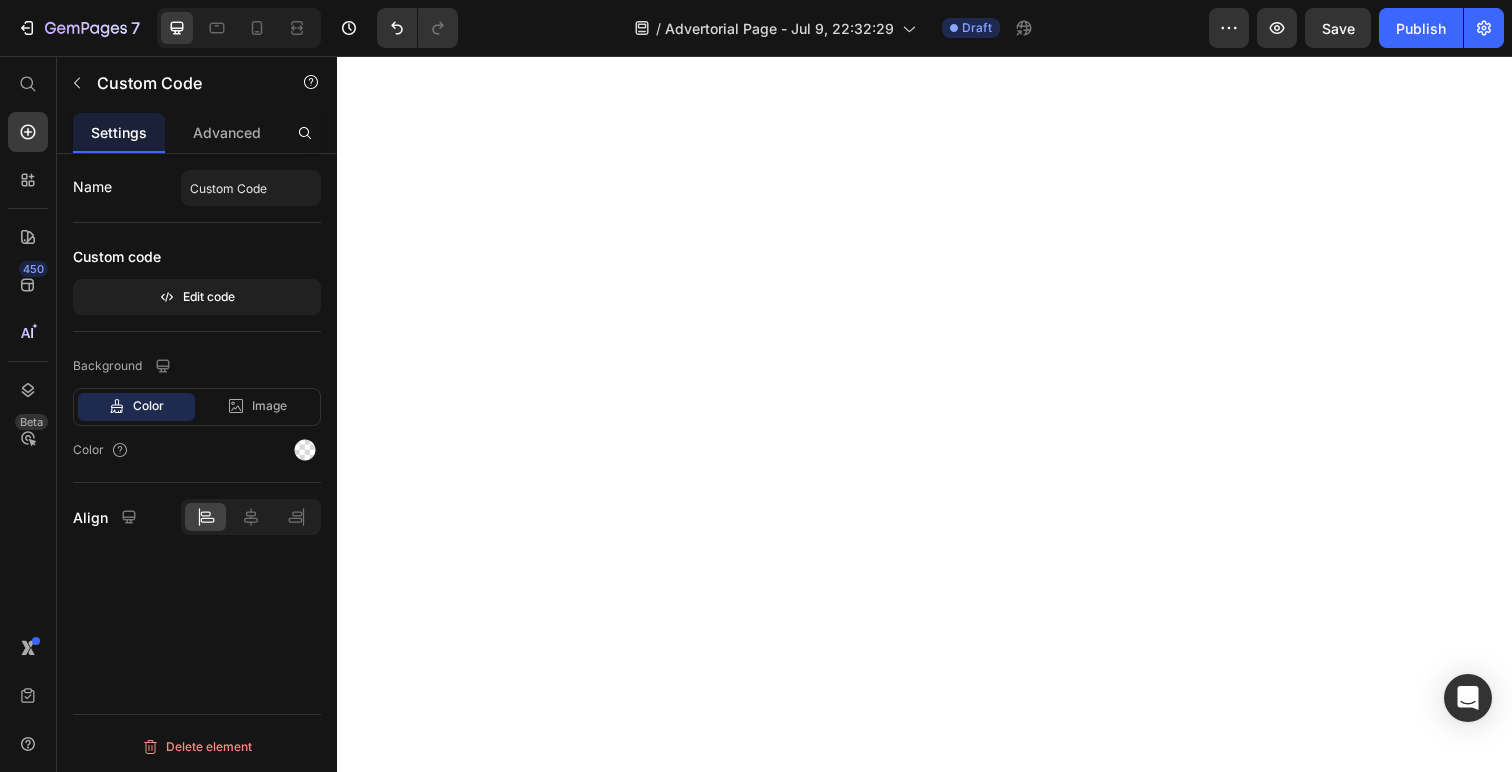 scroll, scrollTop: 3313, scrollLeft: 0, axis: vertical 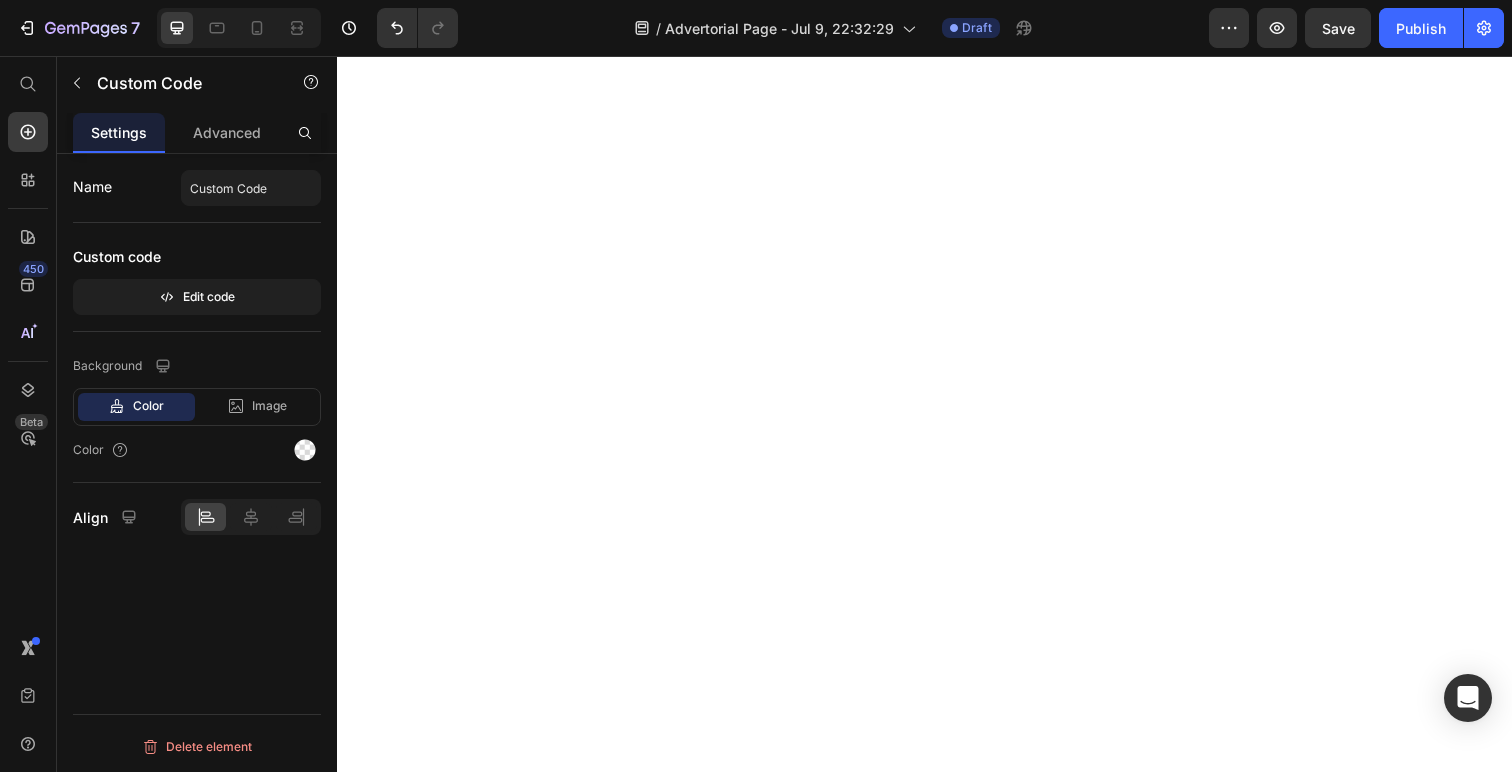 click at bounding box center (349, -3021) 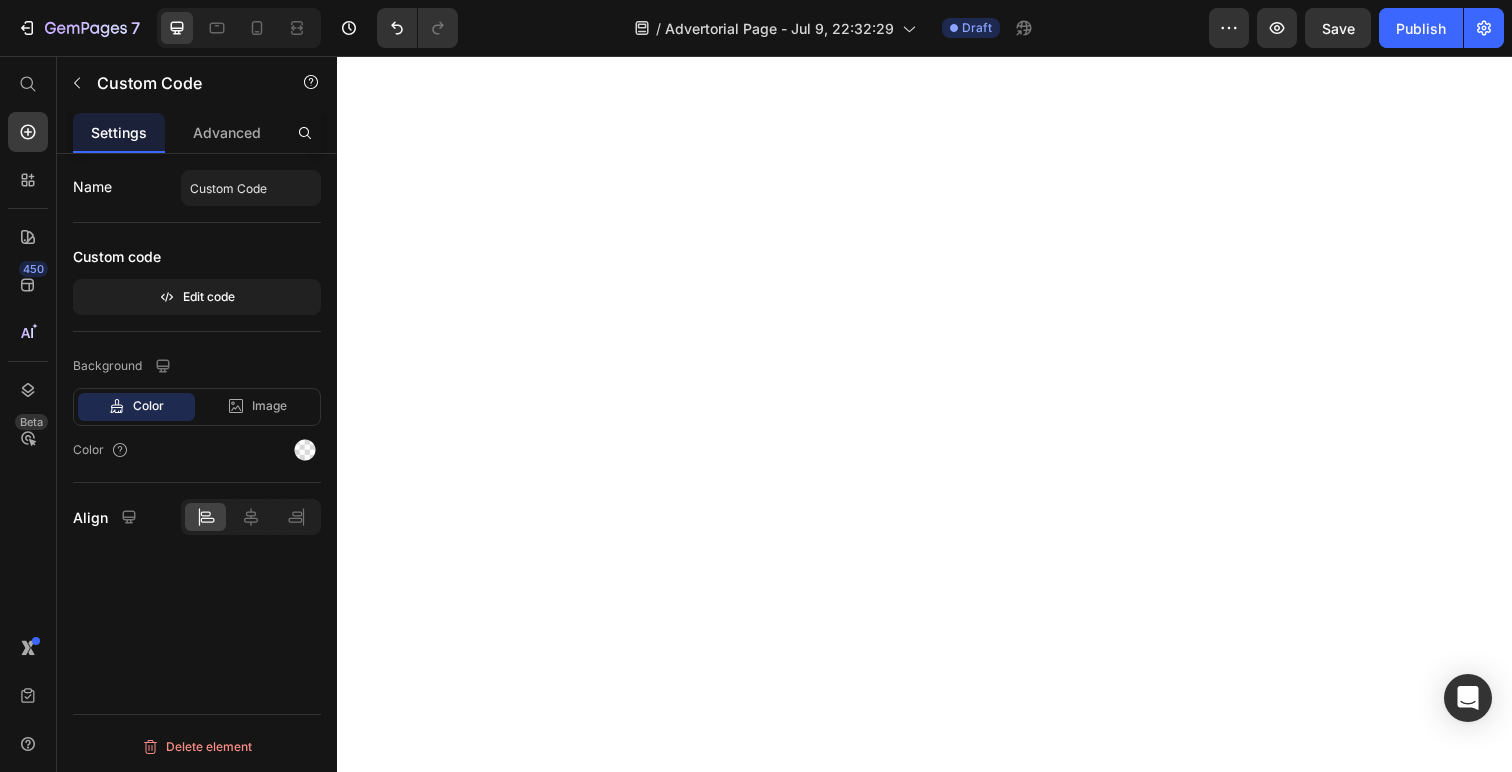 type 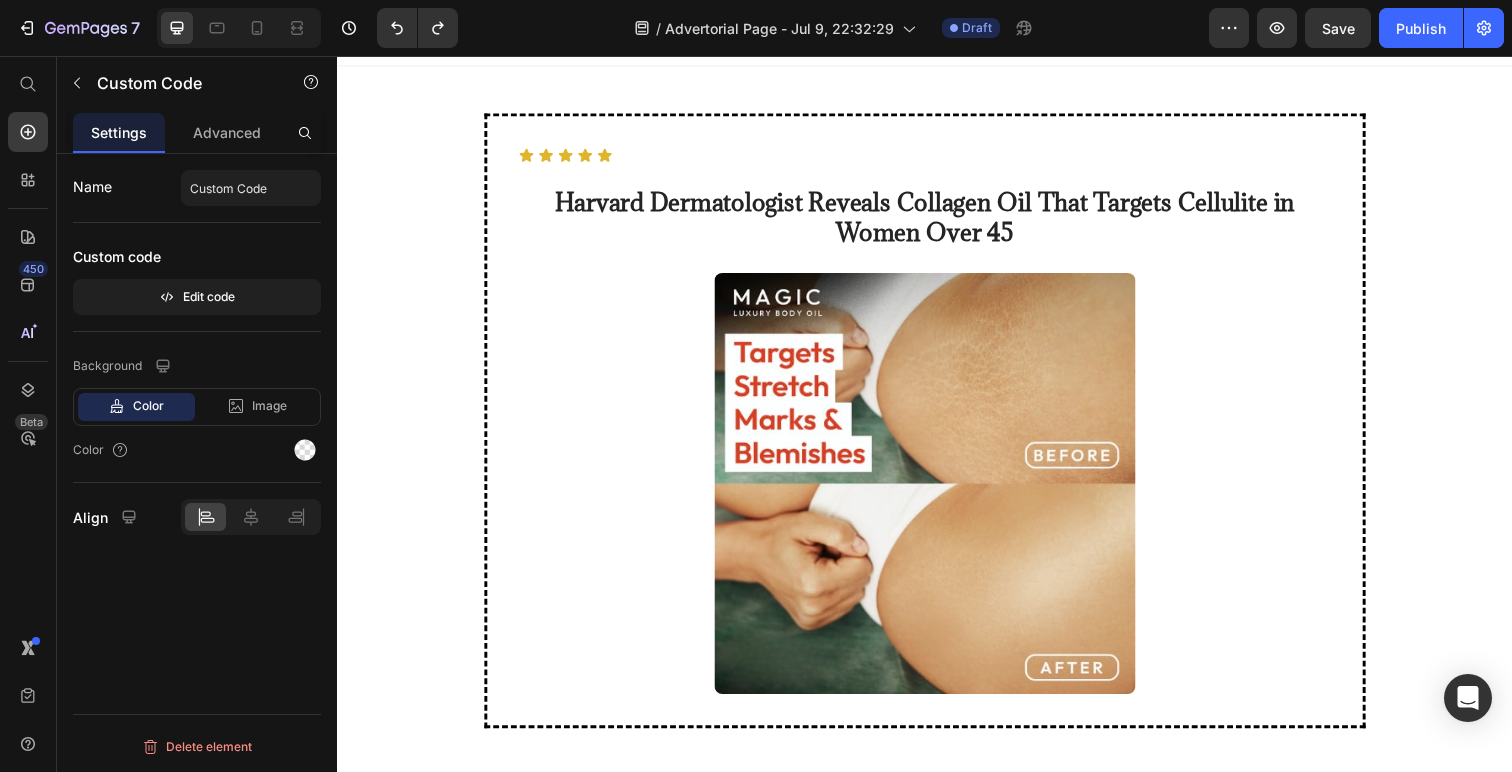 scroll, scrollTop: 0, scrollLeft: 0, axis: both 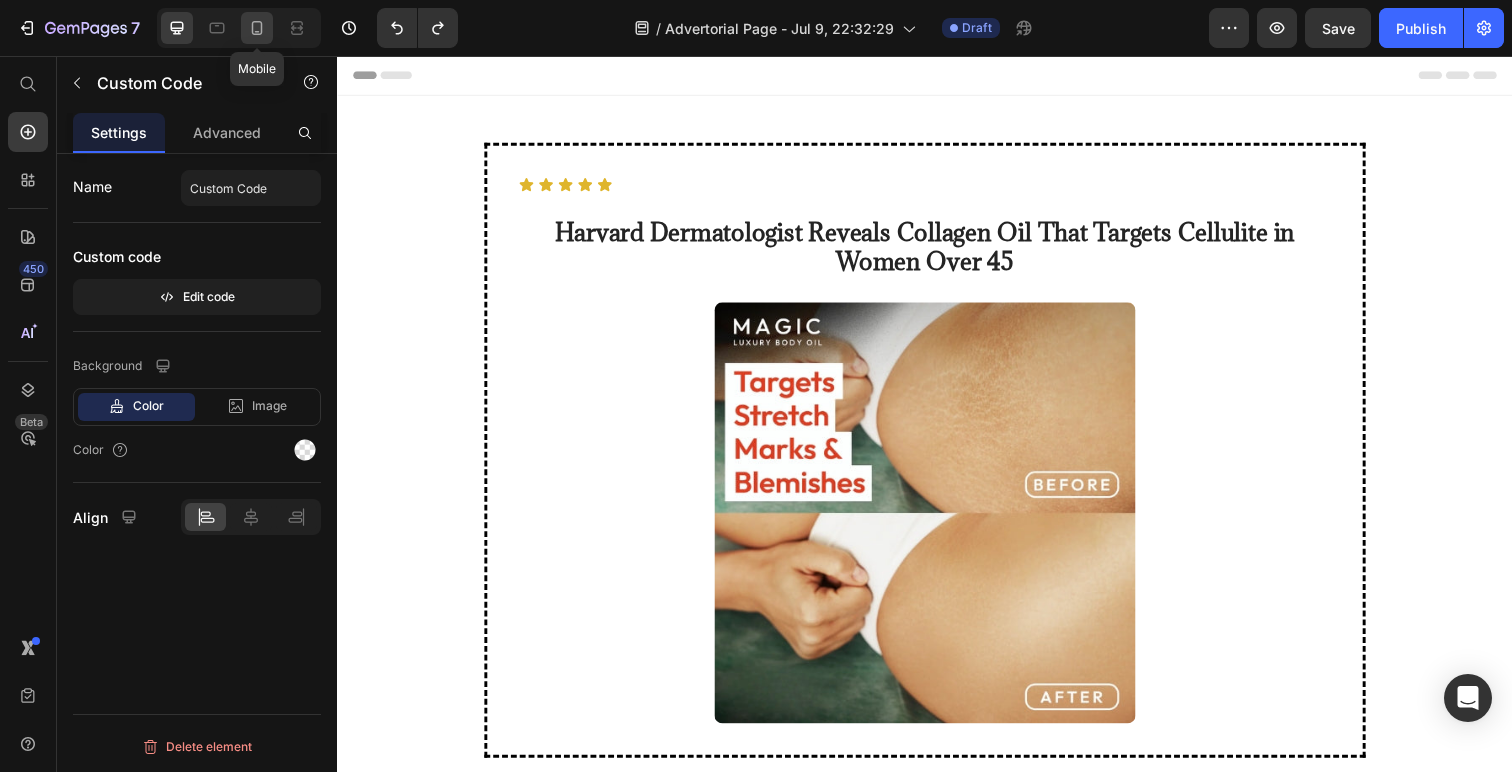 click 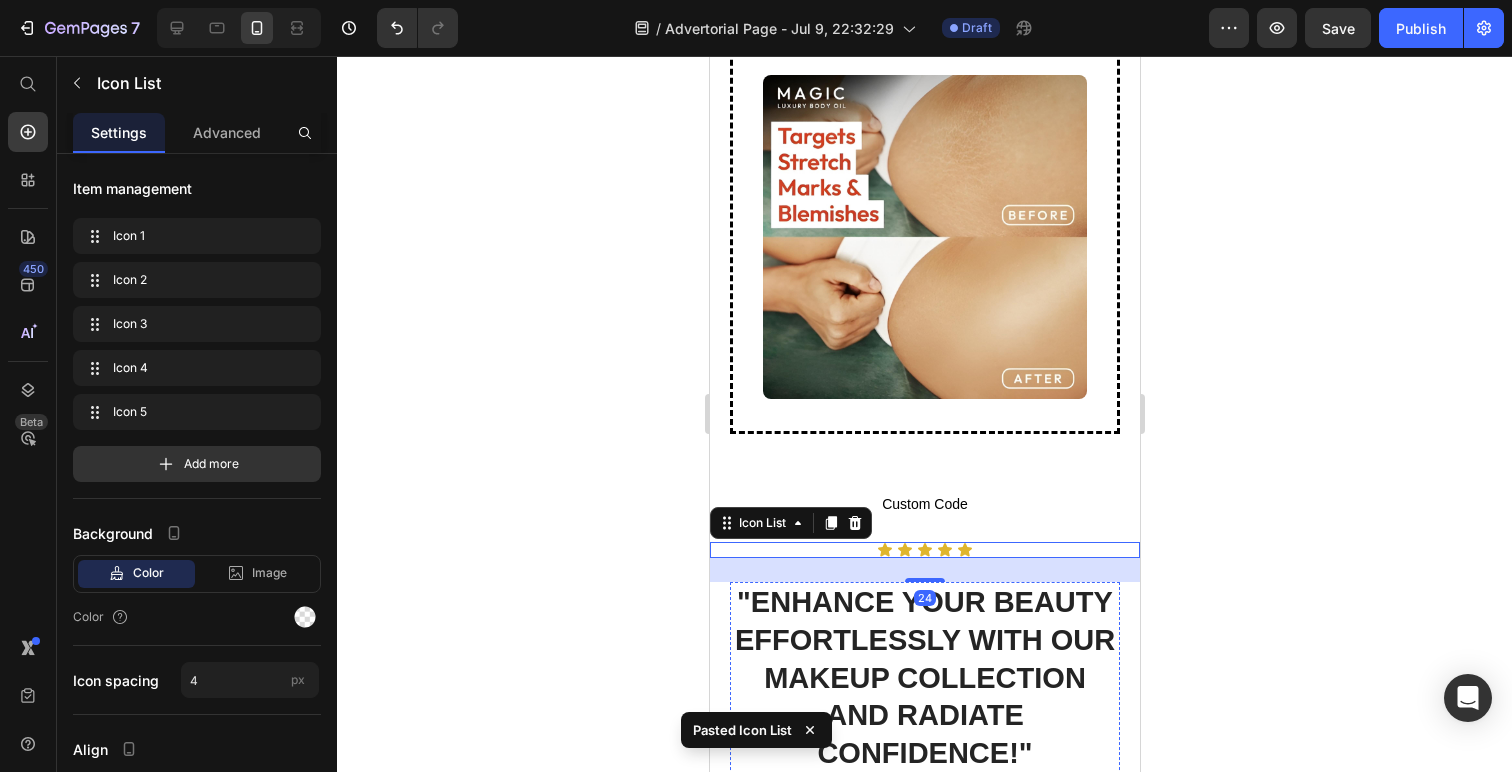 scroll, scrollTop: 137, scrollLeft: 0, axis: vertical 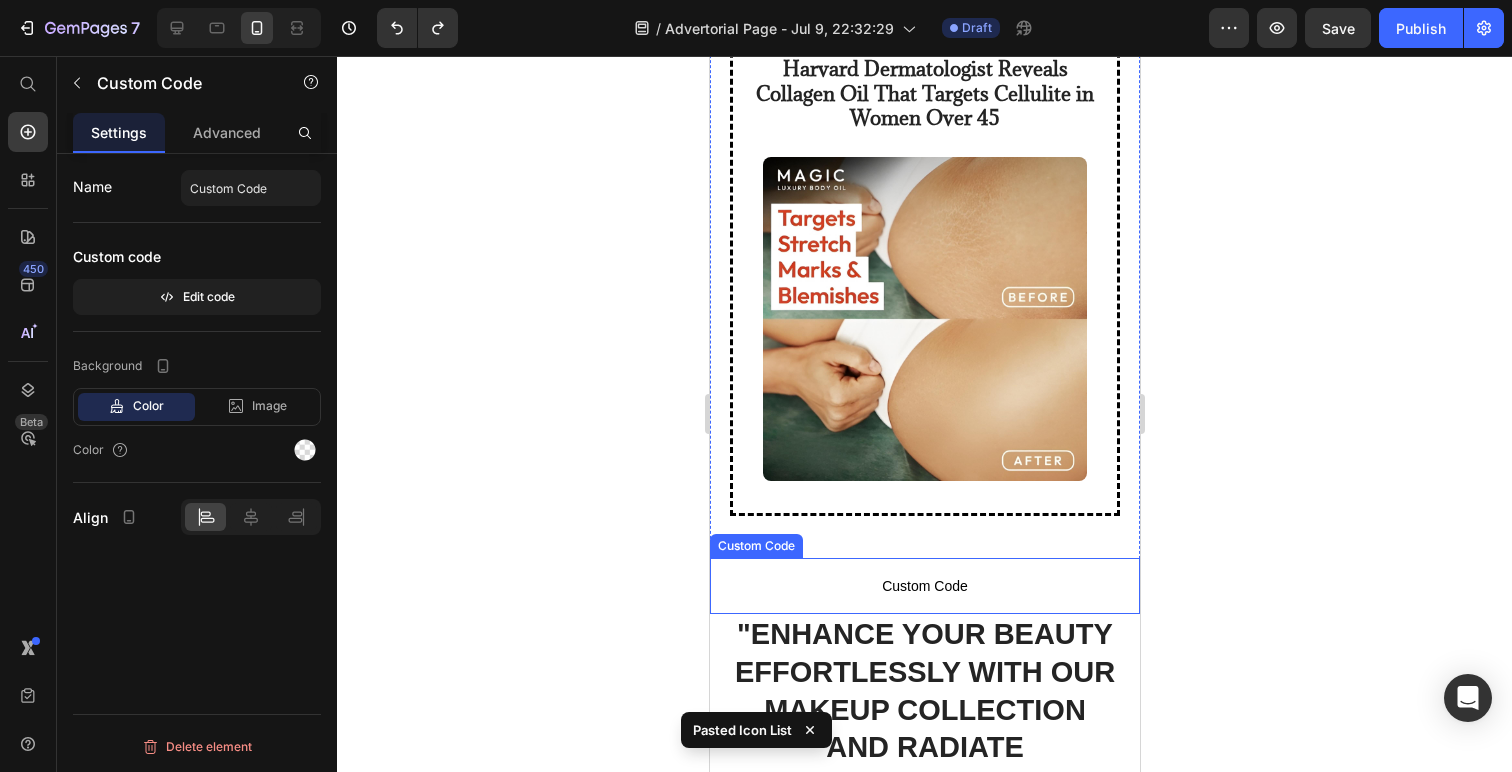 click on "Custom Code" at bounding box center (924, 586) 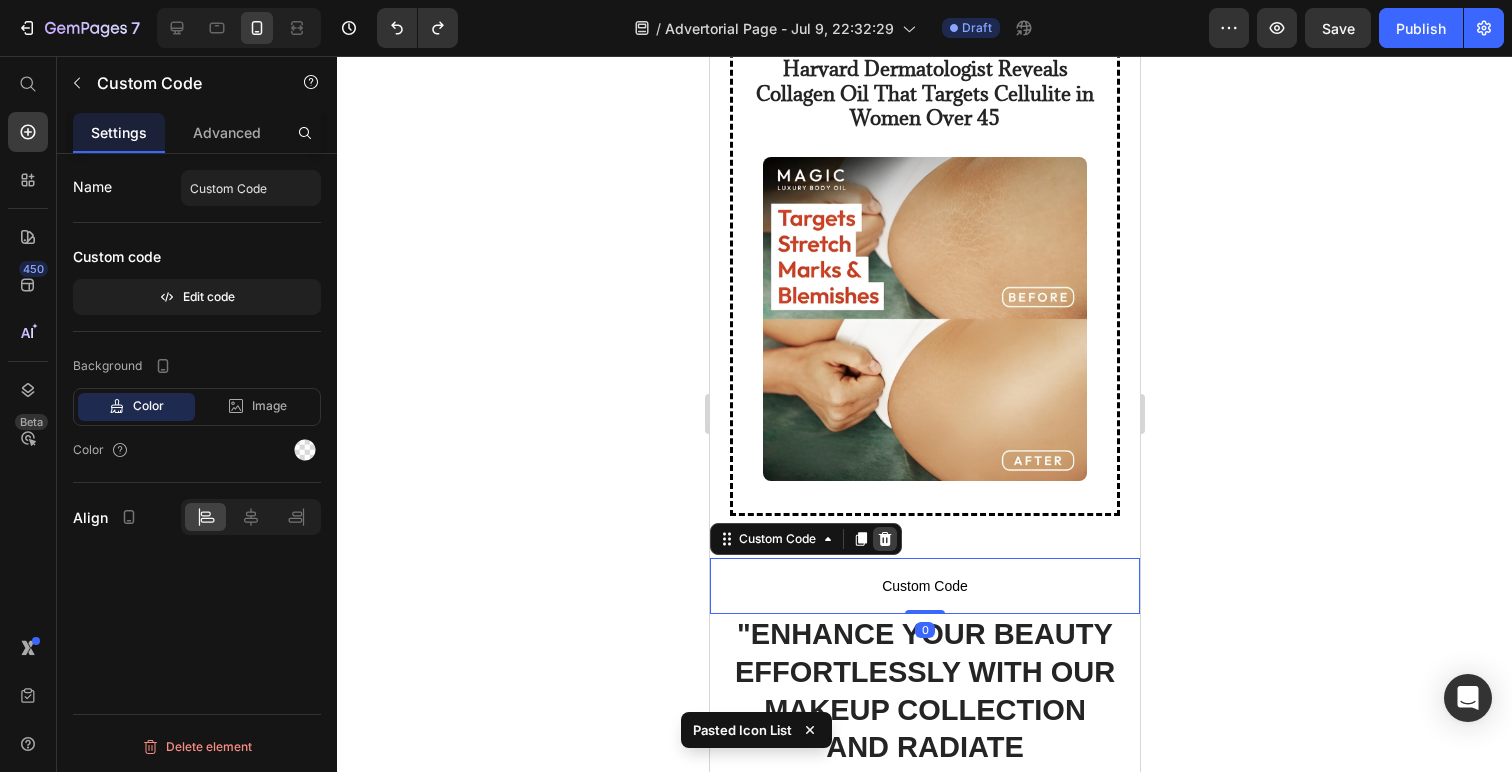 click 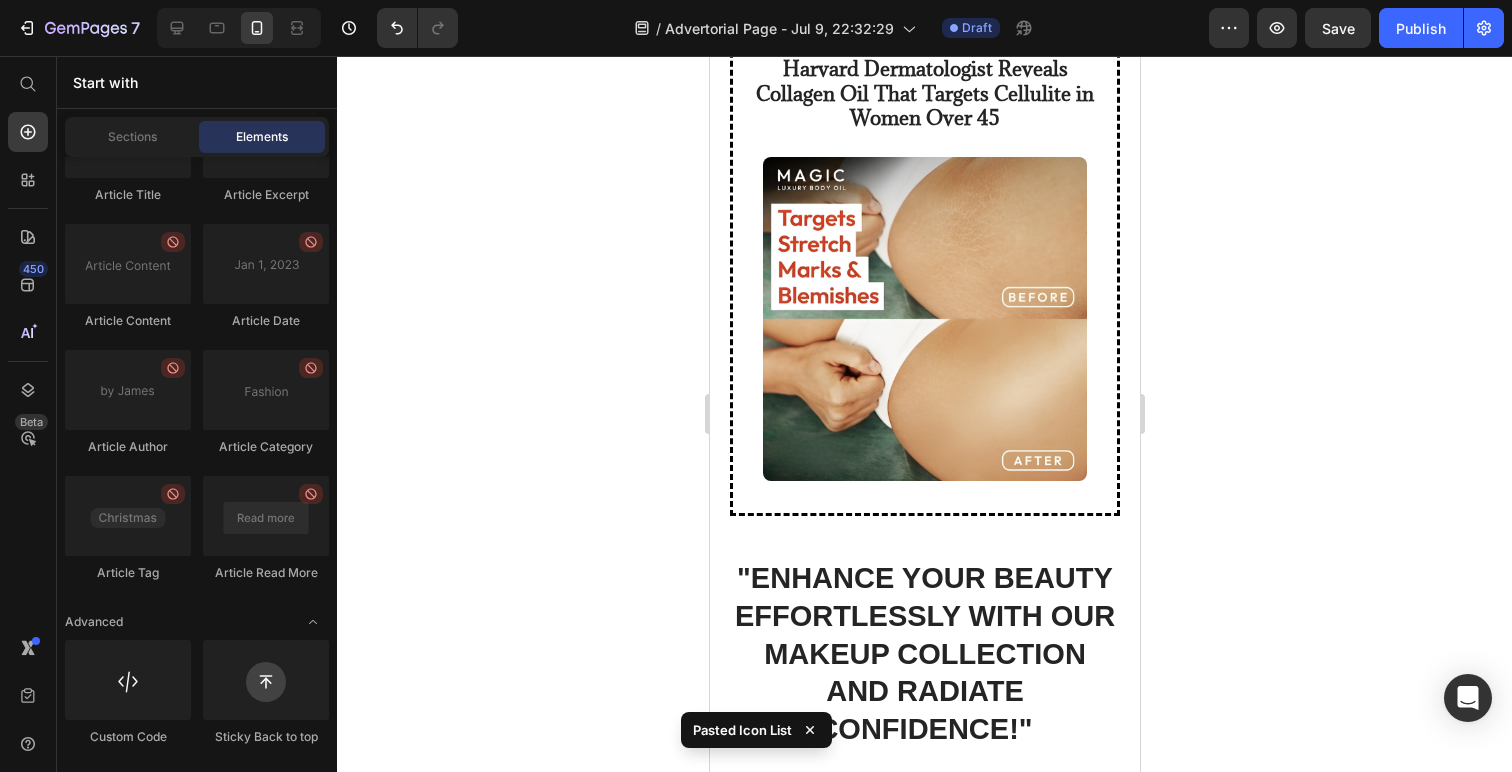 scroll, scrollTop: 0, scrollLeft: 0, axis: both 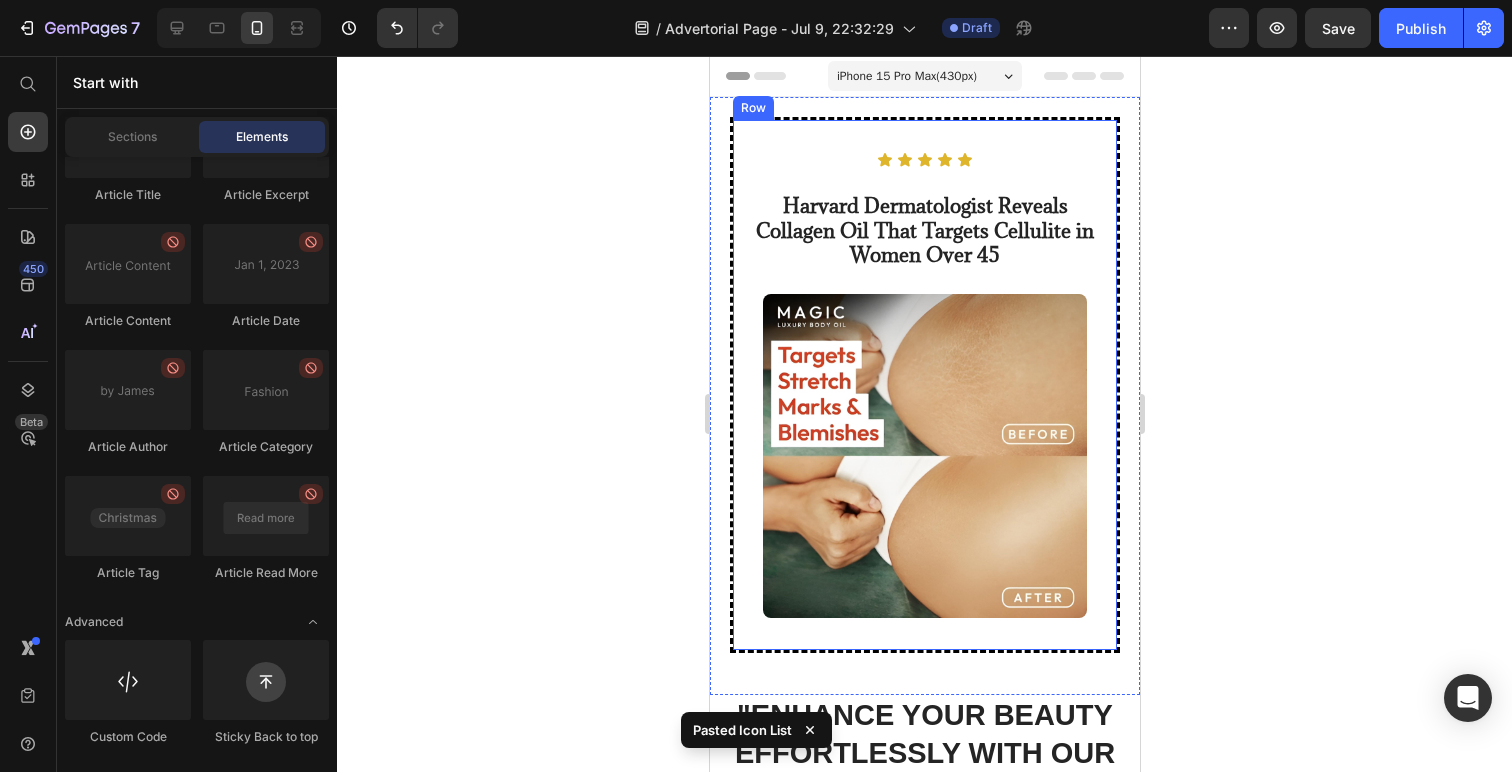 click on "Icon Icon Icon Icon
Icon Icon List Harvard Dermatologist Reveals Collagen Oil That Targets Cellulite in Women Over 45 Text Block Image" at bounding box center (924, 385) 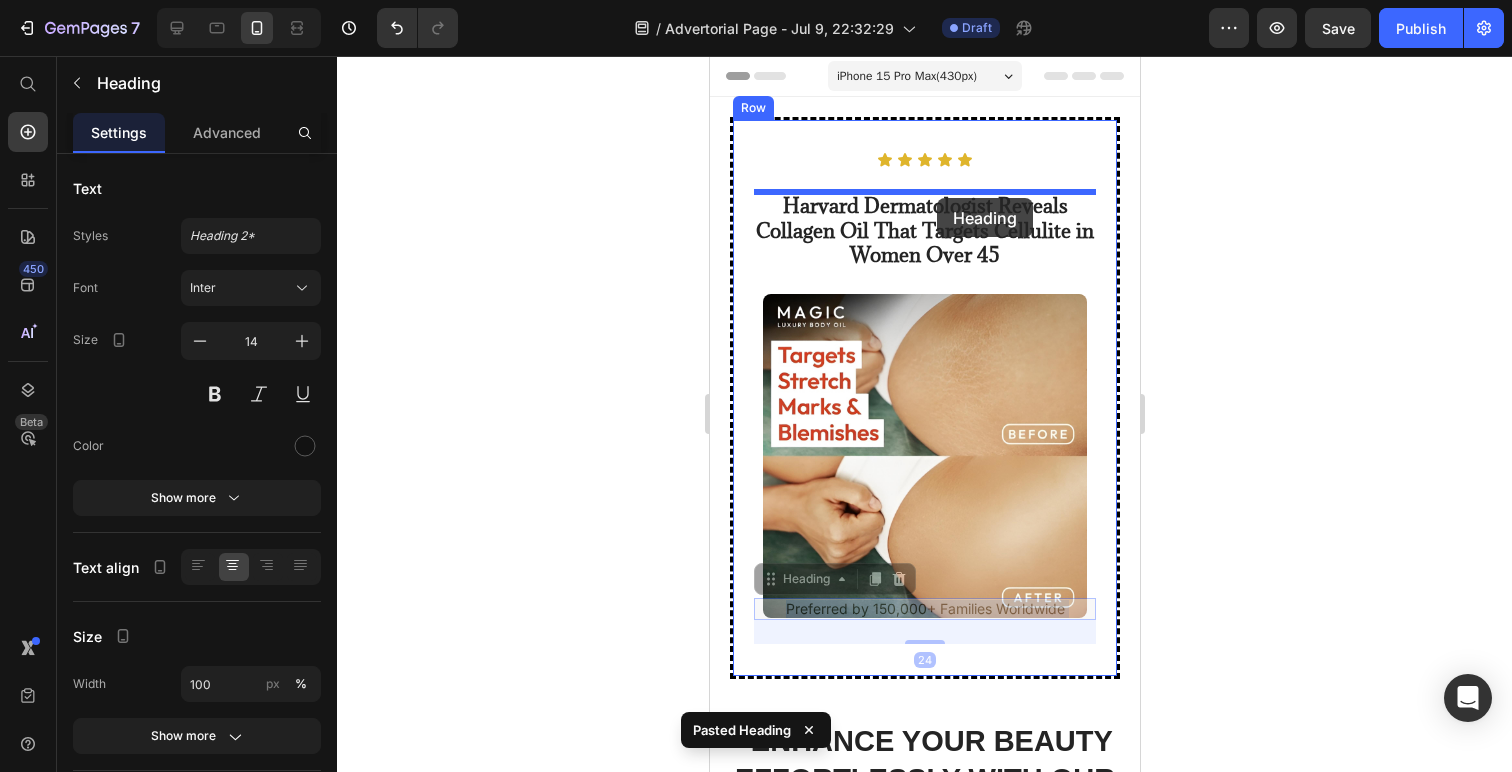 drag, startPoint x: 926, startPoint y: 607, endPoint x: 936, endPoint y: 198, distance: 409.12222 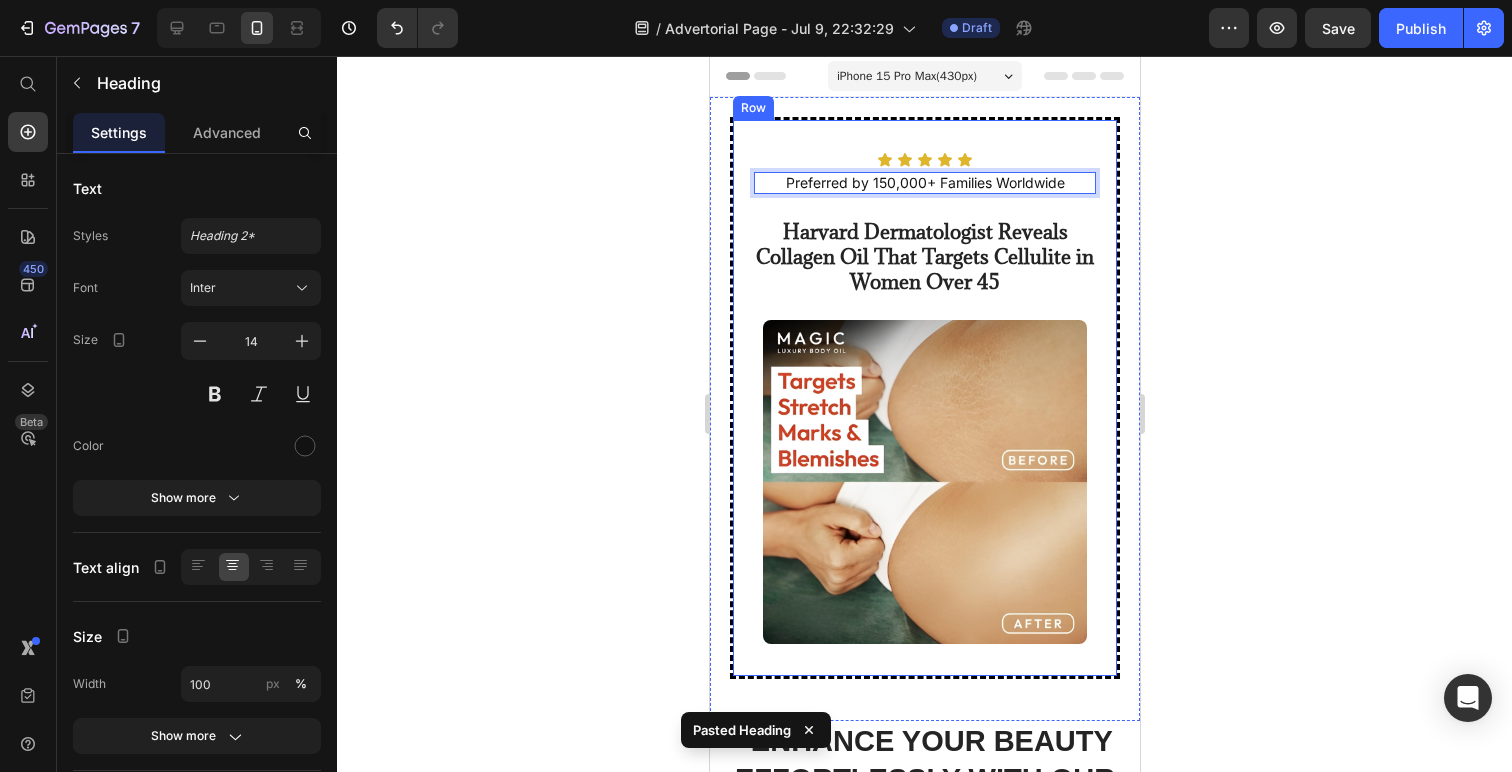 click at bounding box center (924, 482) 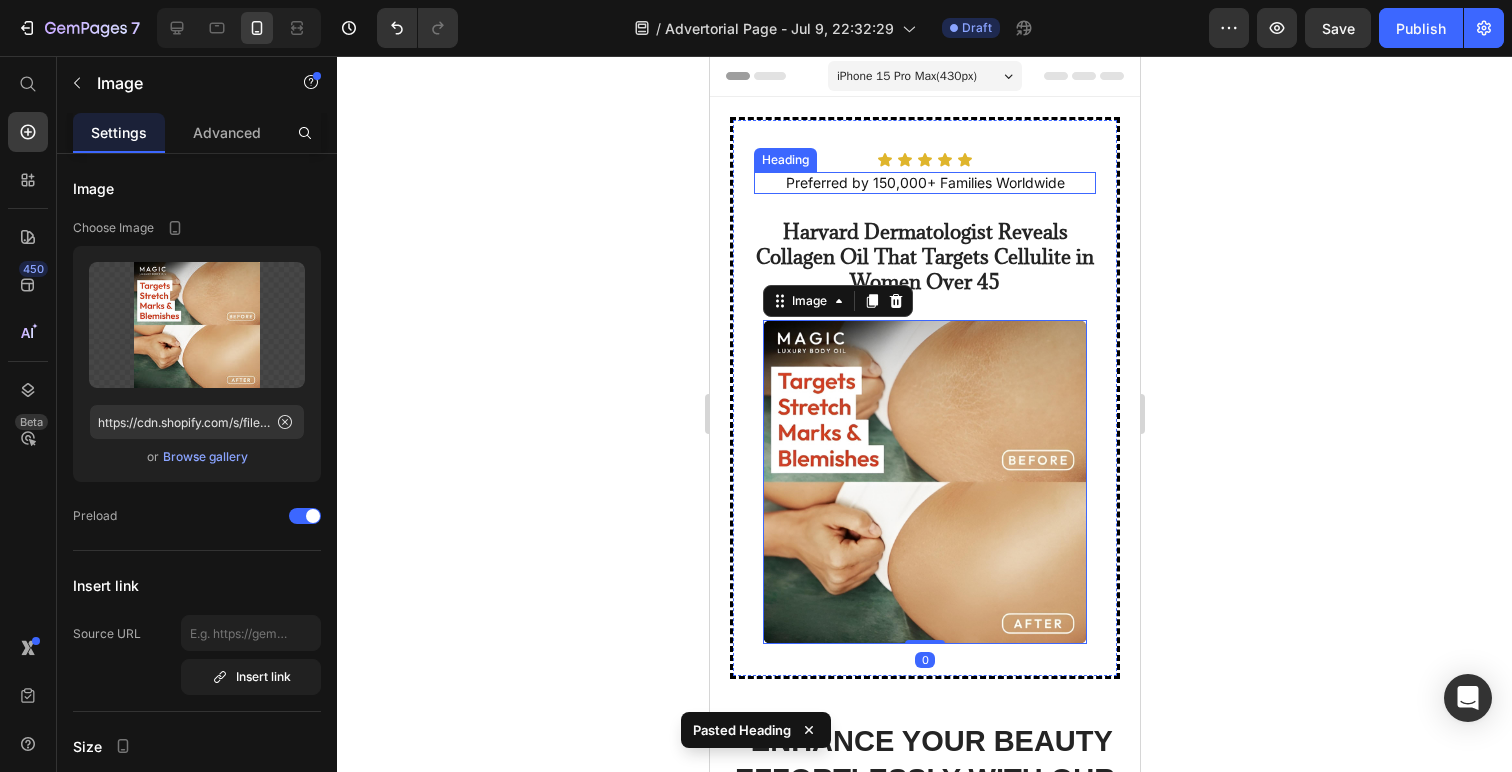 click on "Preferred by 150,000+ Families Worldwide" at bounding box center [924, 183] 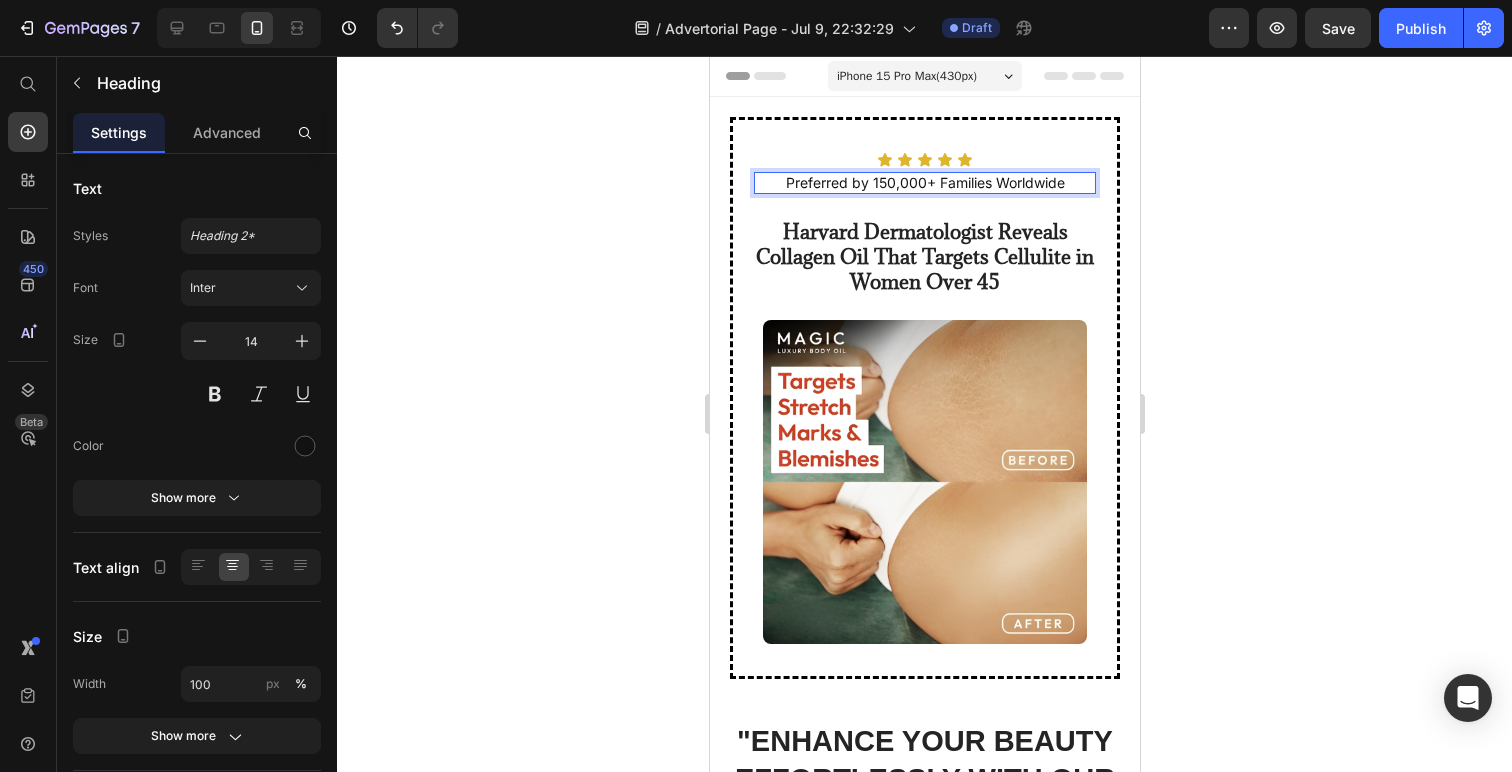 click on "Preferred by 150,000+ Families Worldwide" at bounding box center [924, 183] 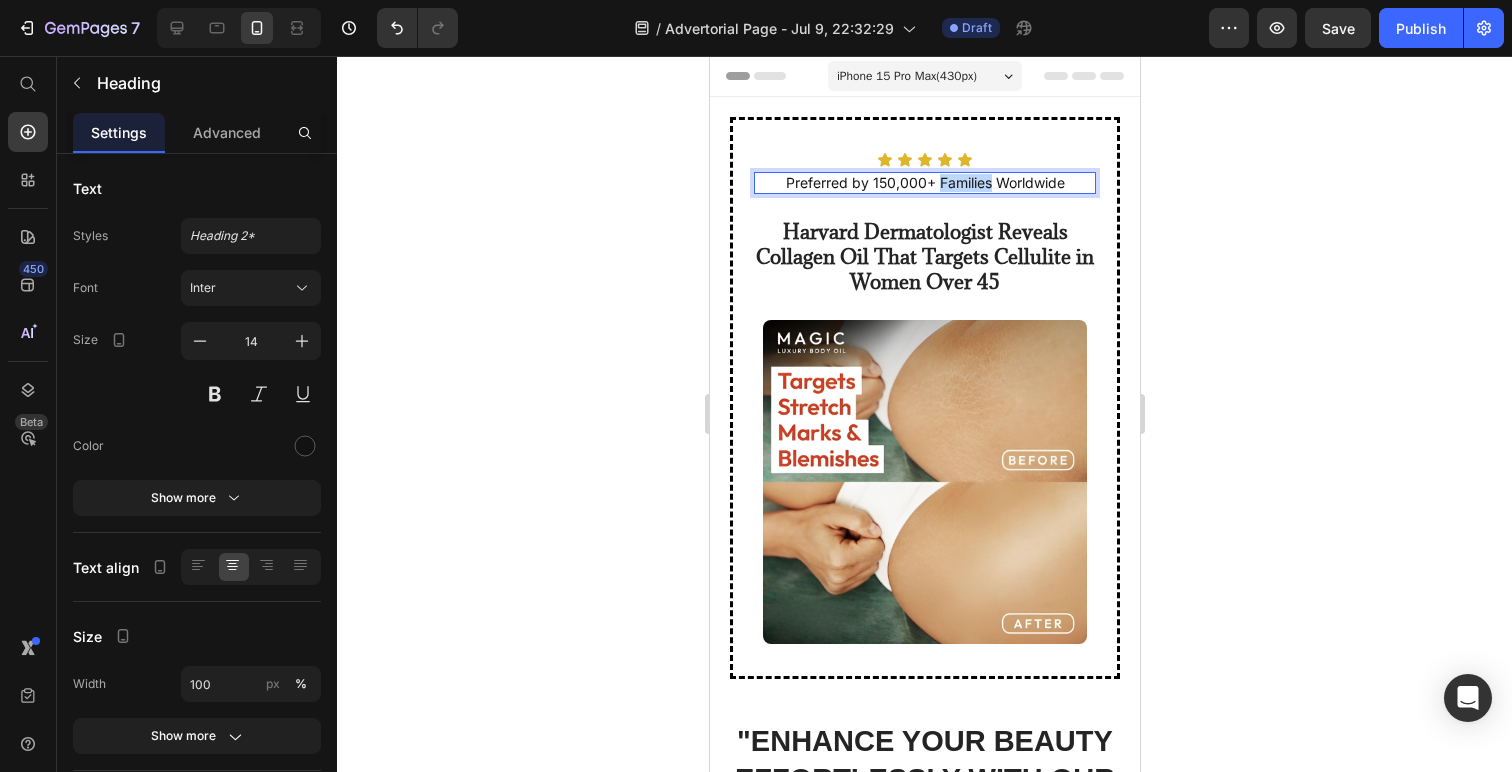 click on "Preferred by 150,000+ Families Worldwide" at bounding box center [924, 183] 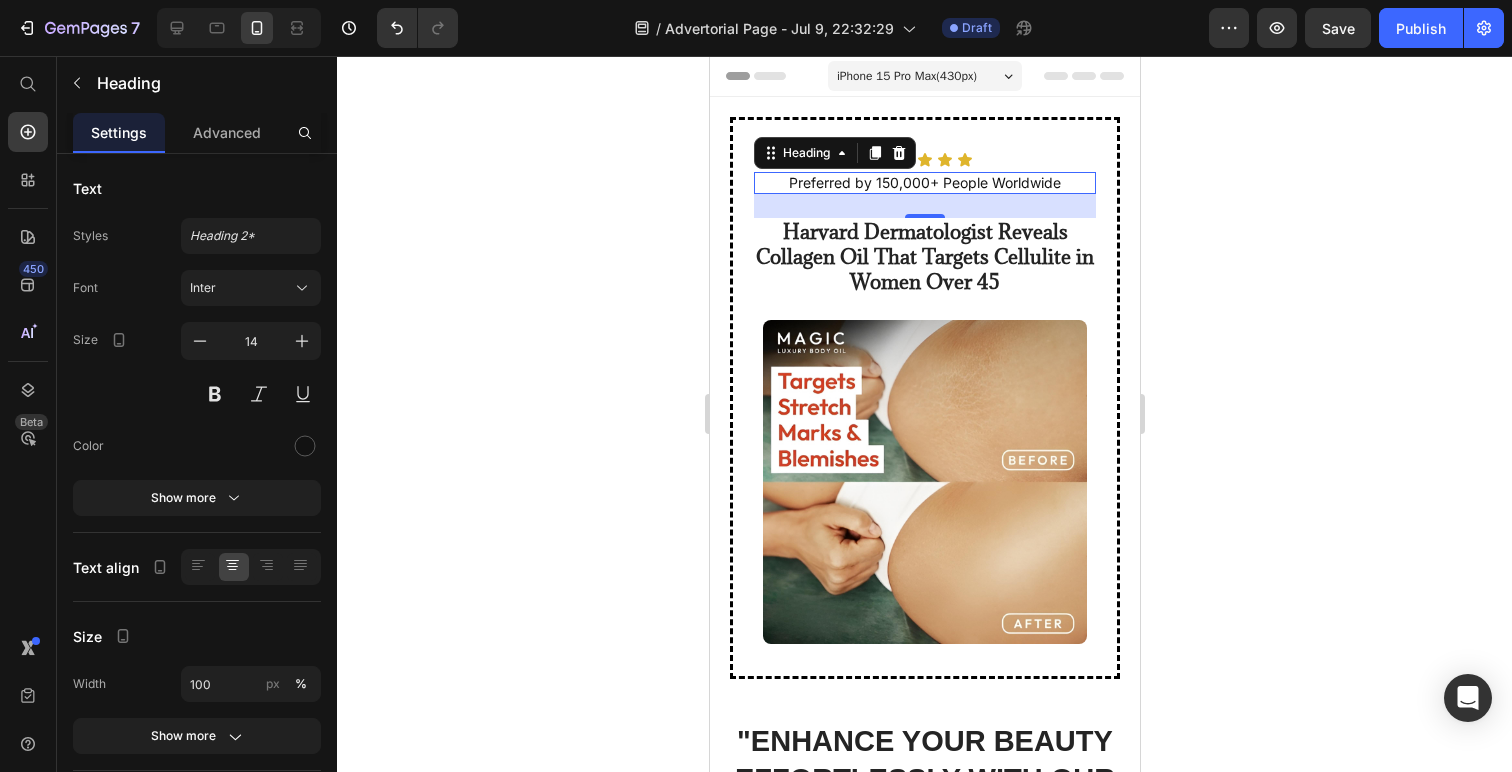 click 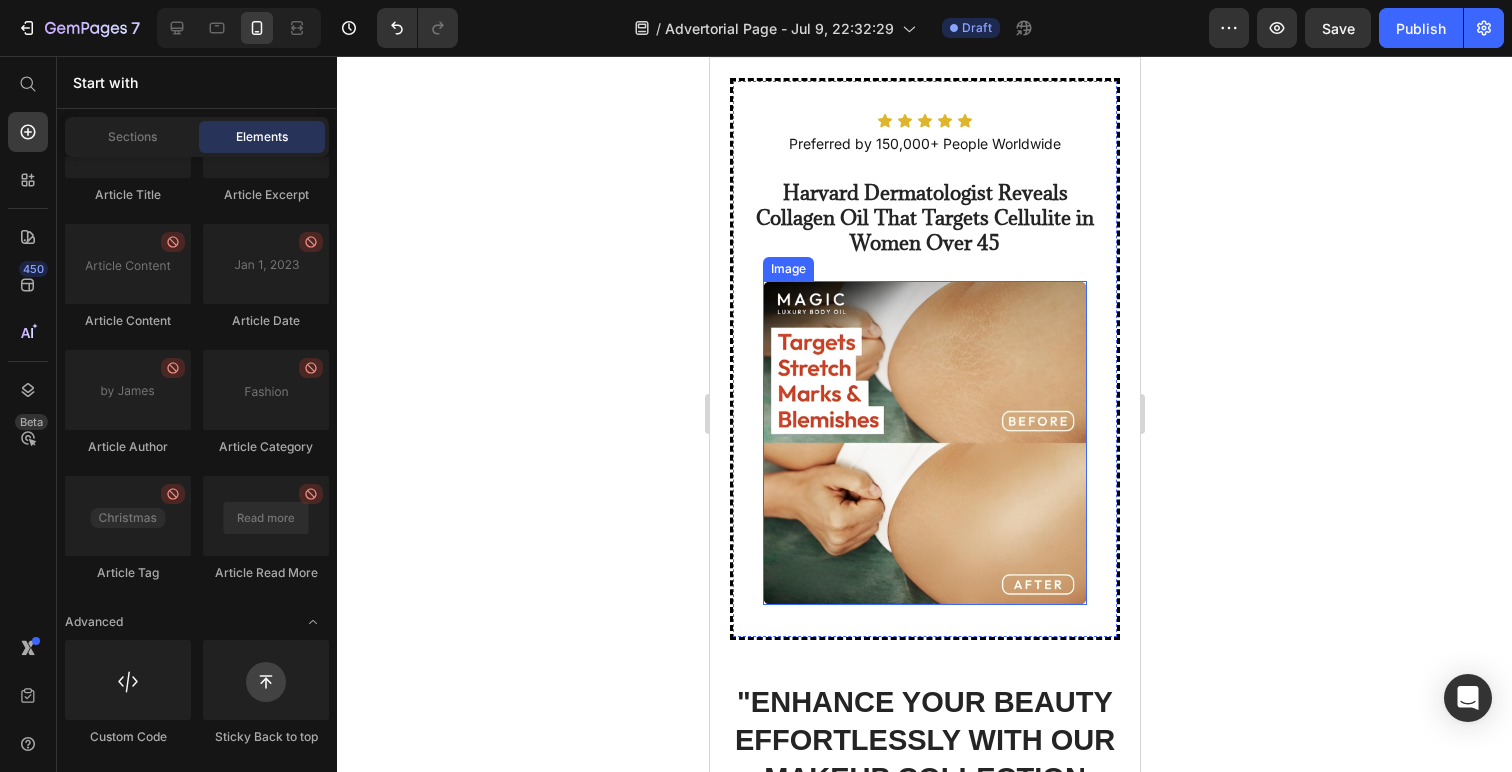 scroll, scrollTop: 0, scrollLeft: 0, axis: both 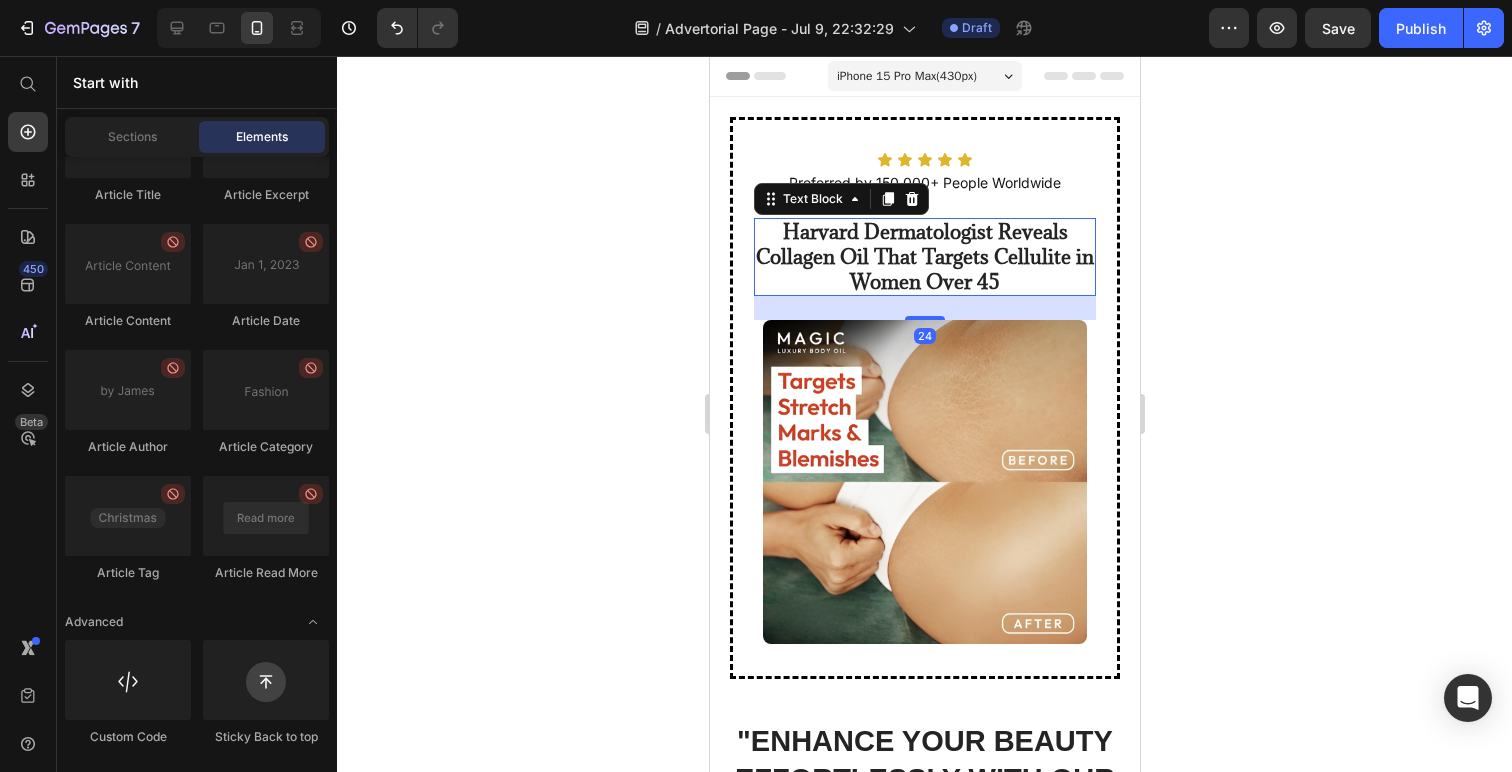 click on "Harvard Dermatologist Reveals Collagen Oil That Targets Cellulite in Women Over 45" at bounding box center [924, 257] 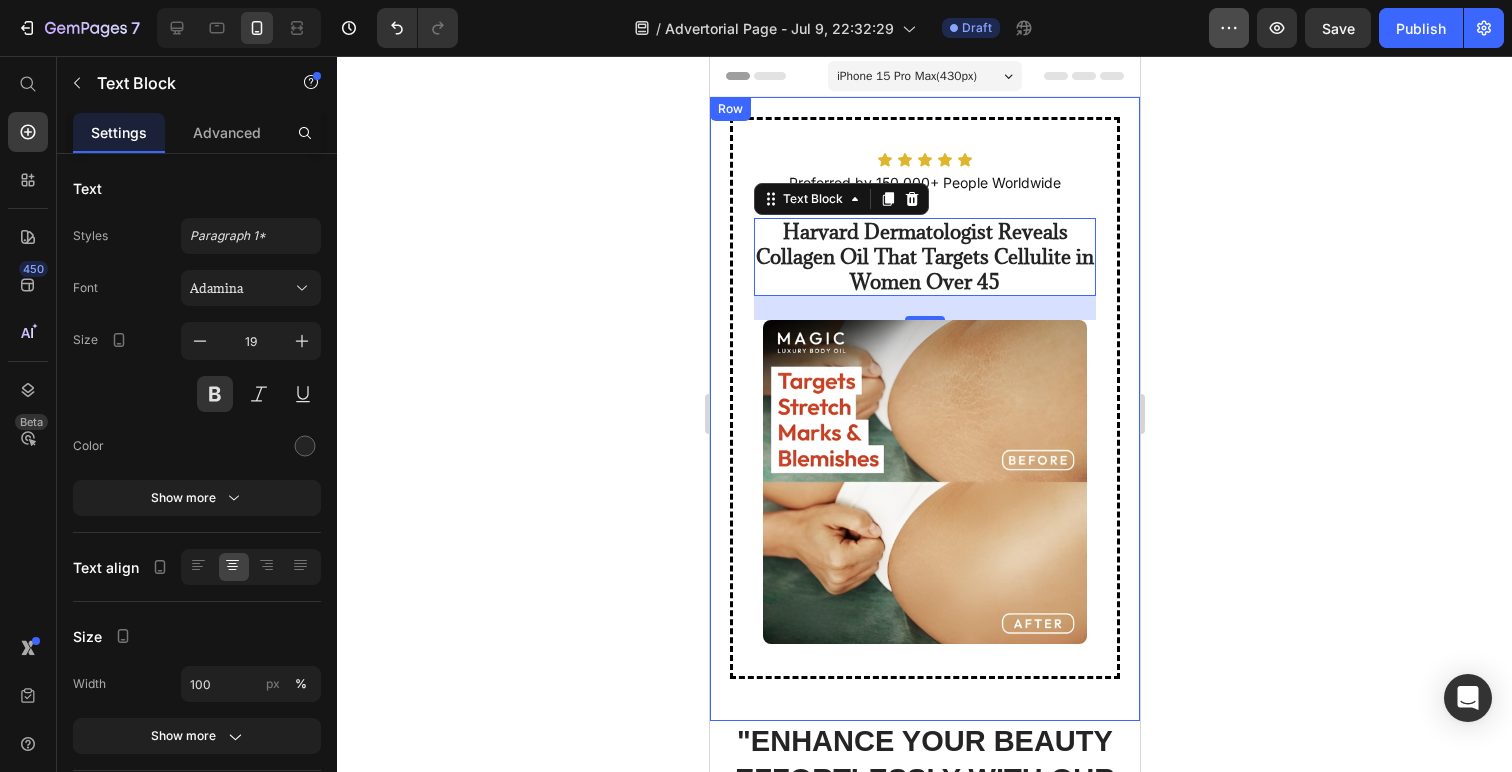 click 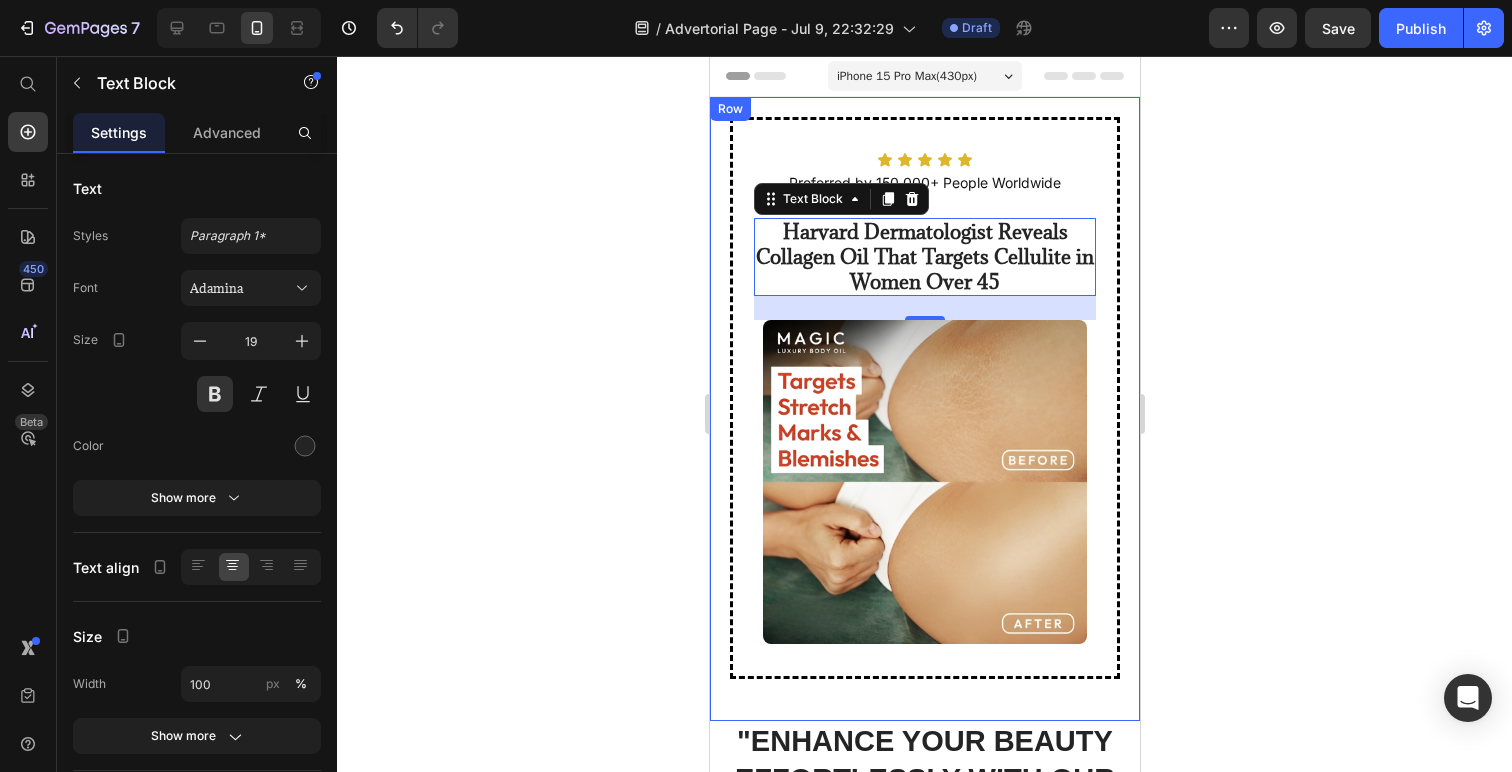 click 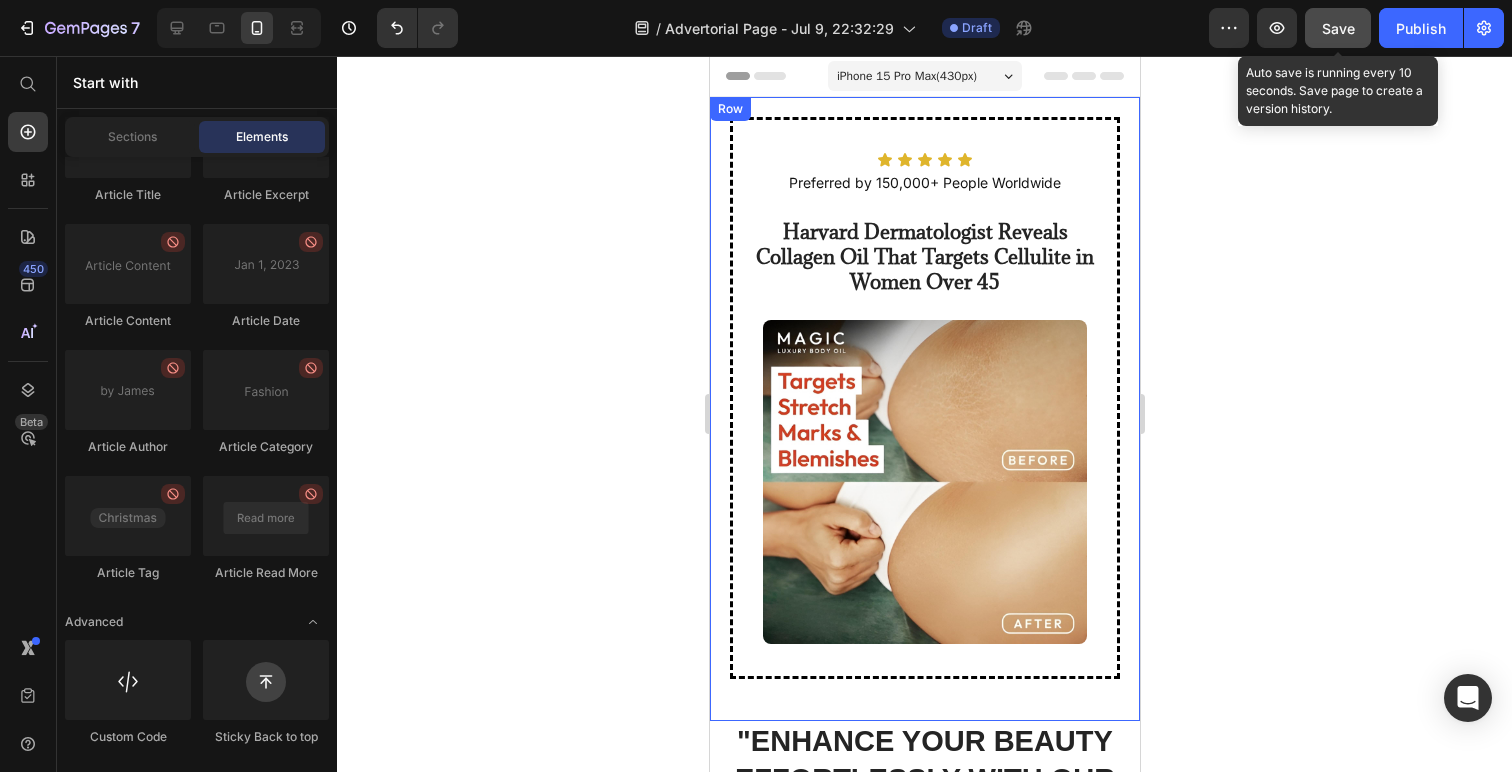 click on "Save" 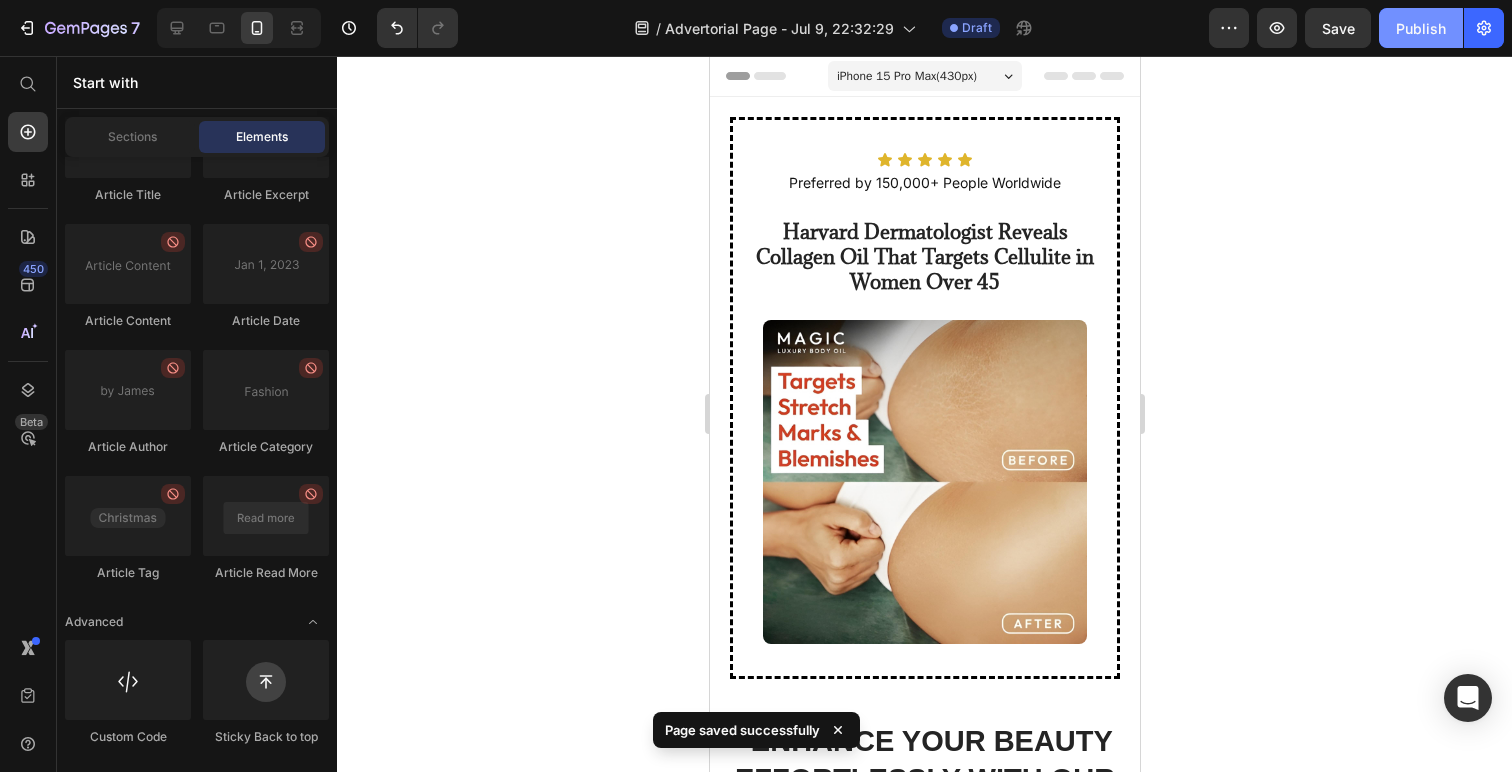click on "Publish" 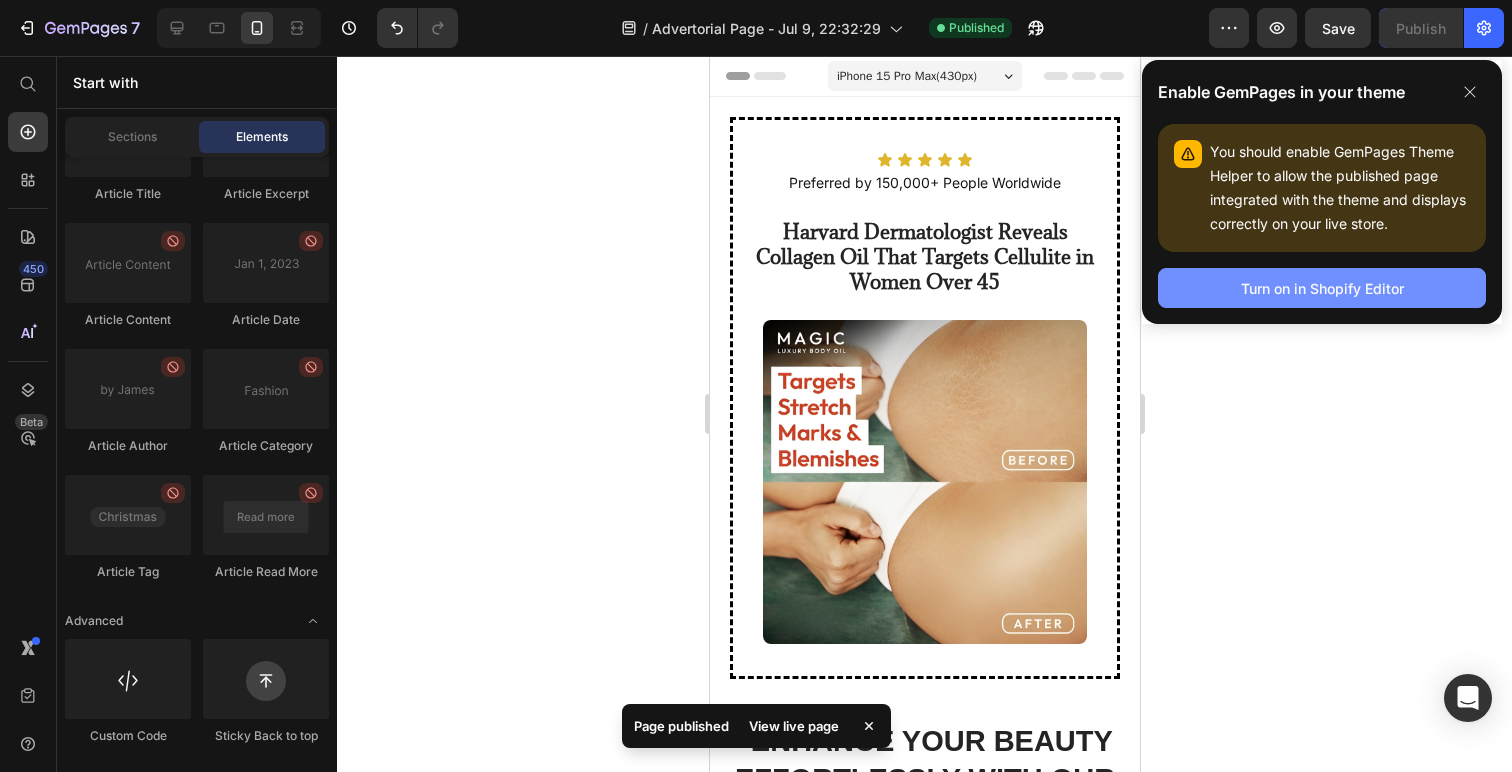 click on "Turn on in Shopify Editor" at bounding box center [1322, 288] 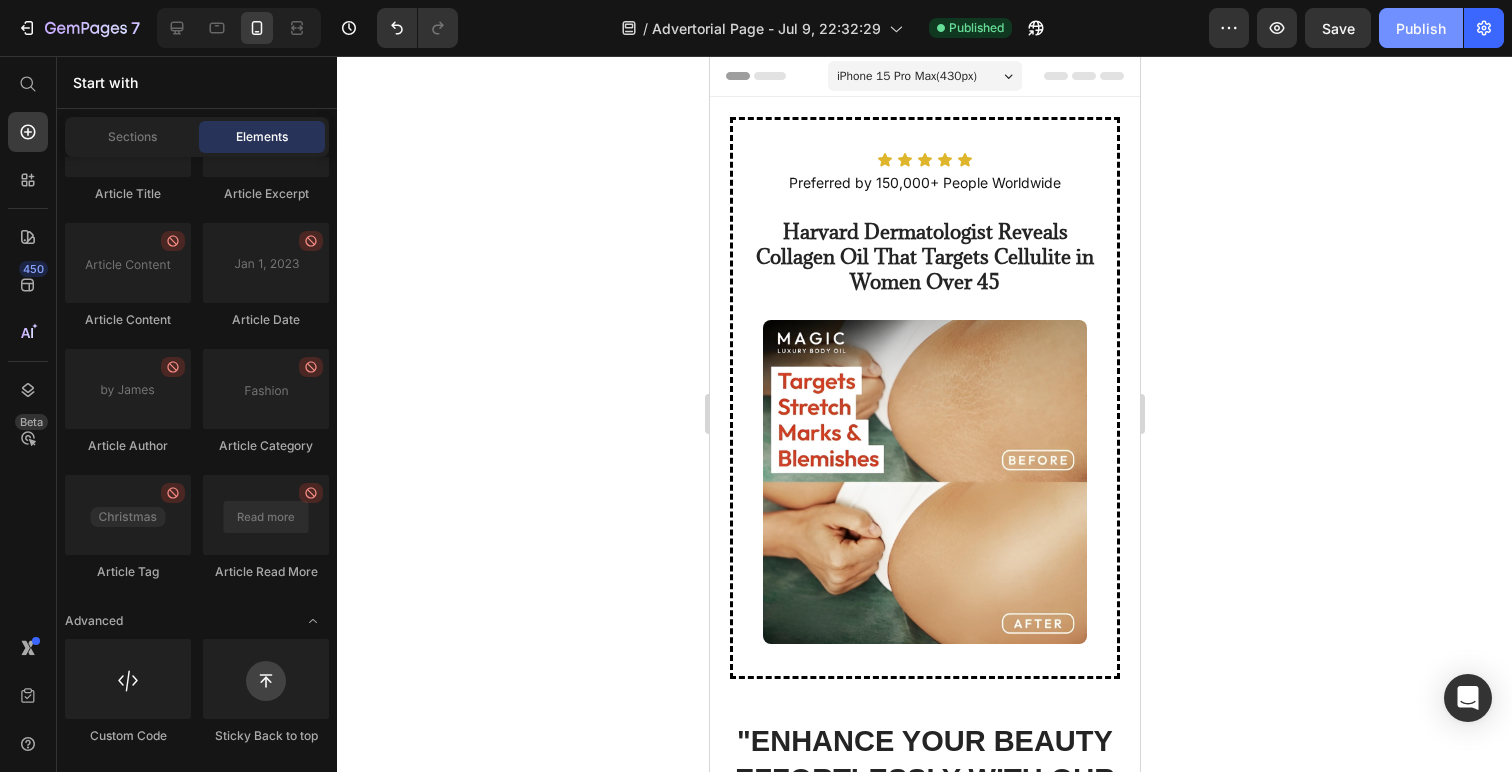 click on "Publish" at bounding box center (1421, 28) 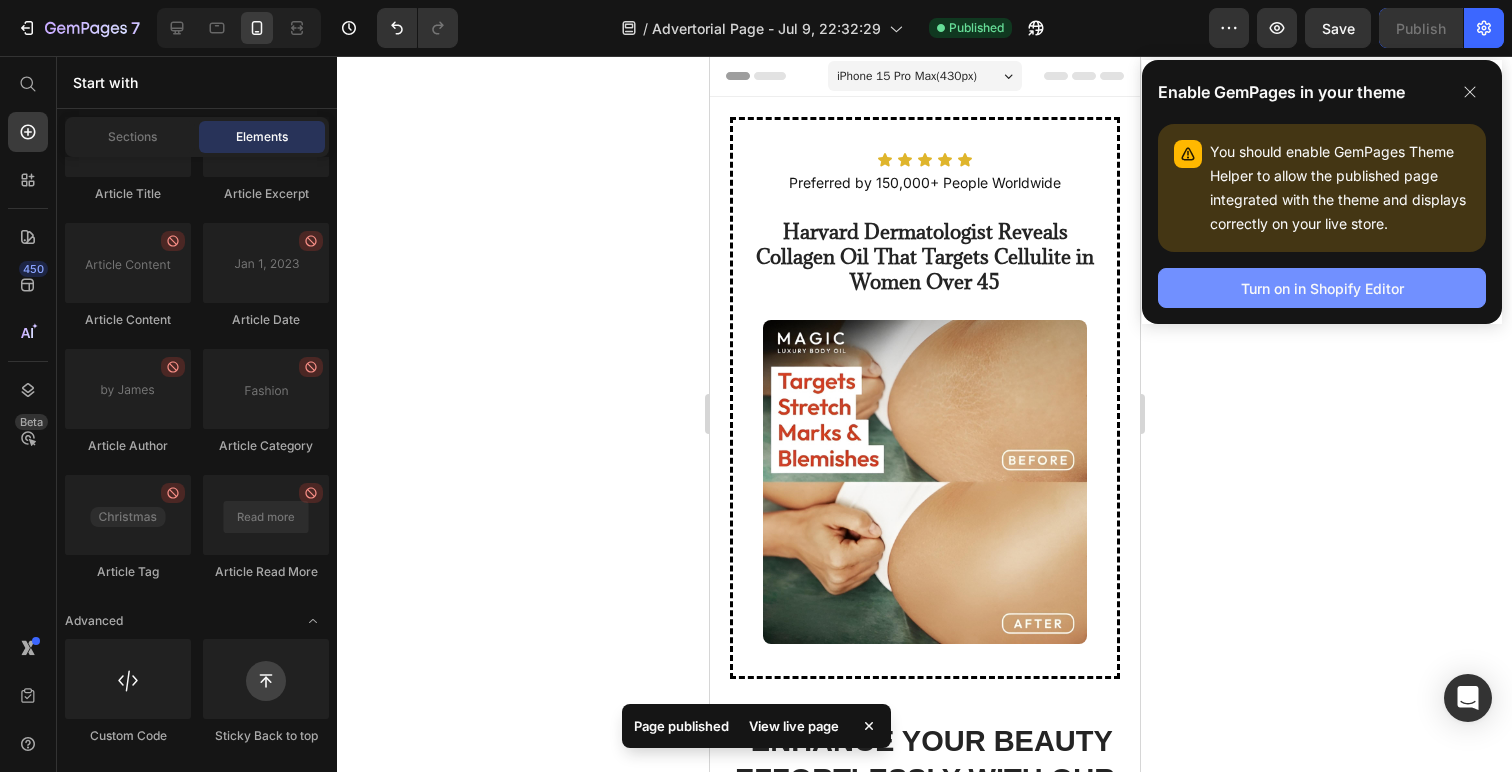 click on "Turn on in Shopify Editor" at bounding box center (1322, 288) 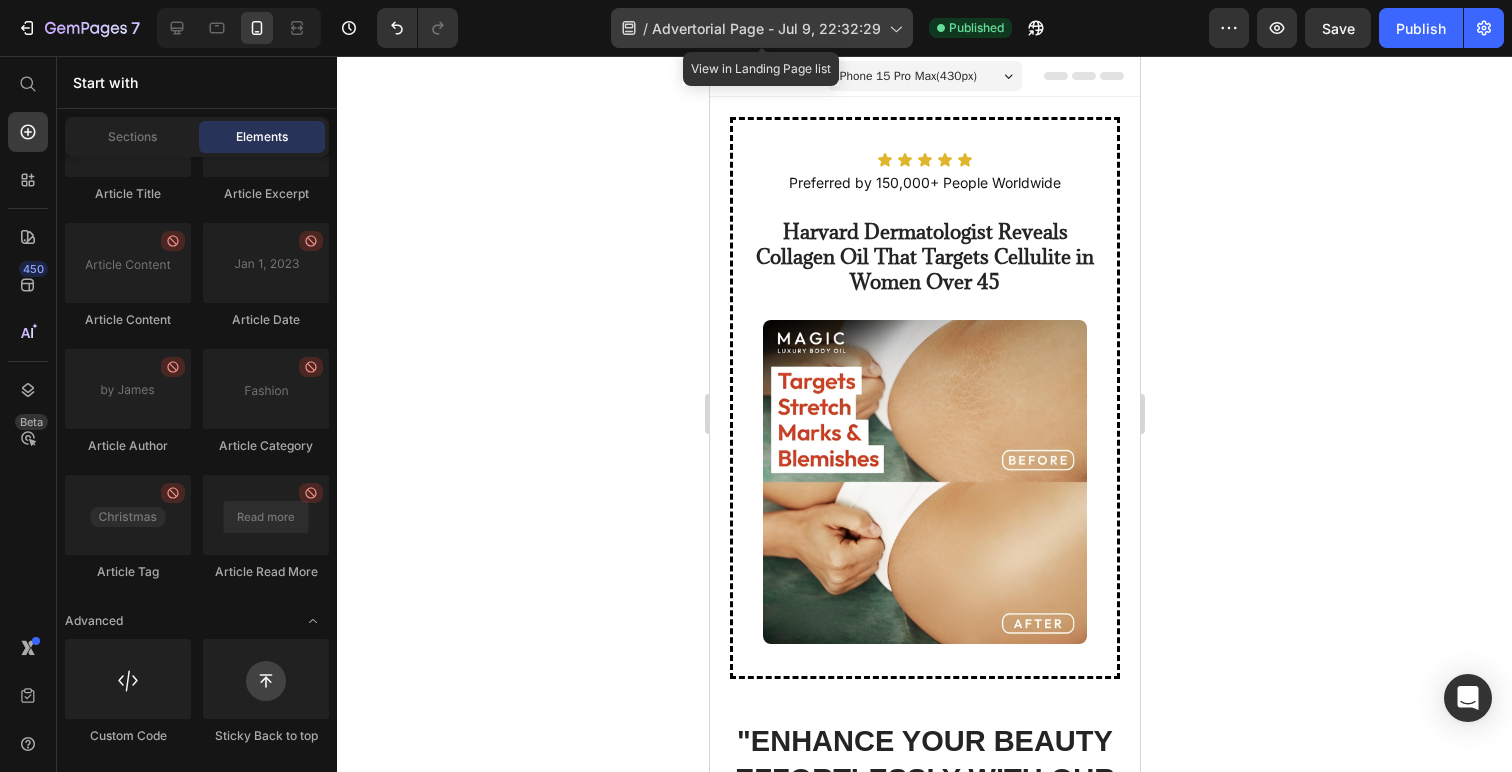 click on "Advertorial Page - Jul 9, 22:32:29" at bounding box center (766, 28) 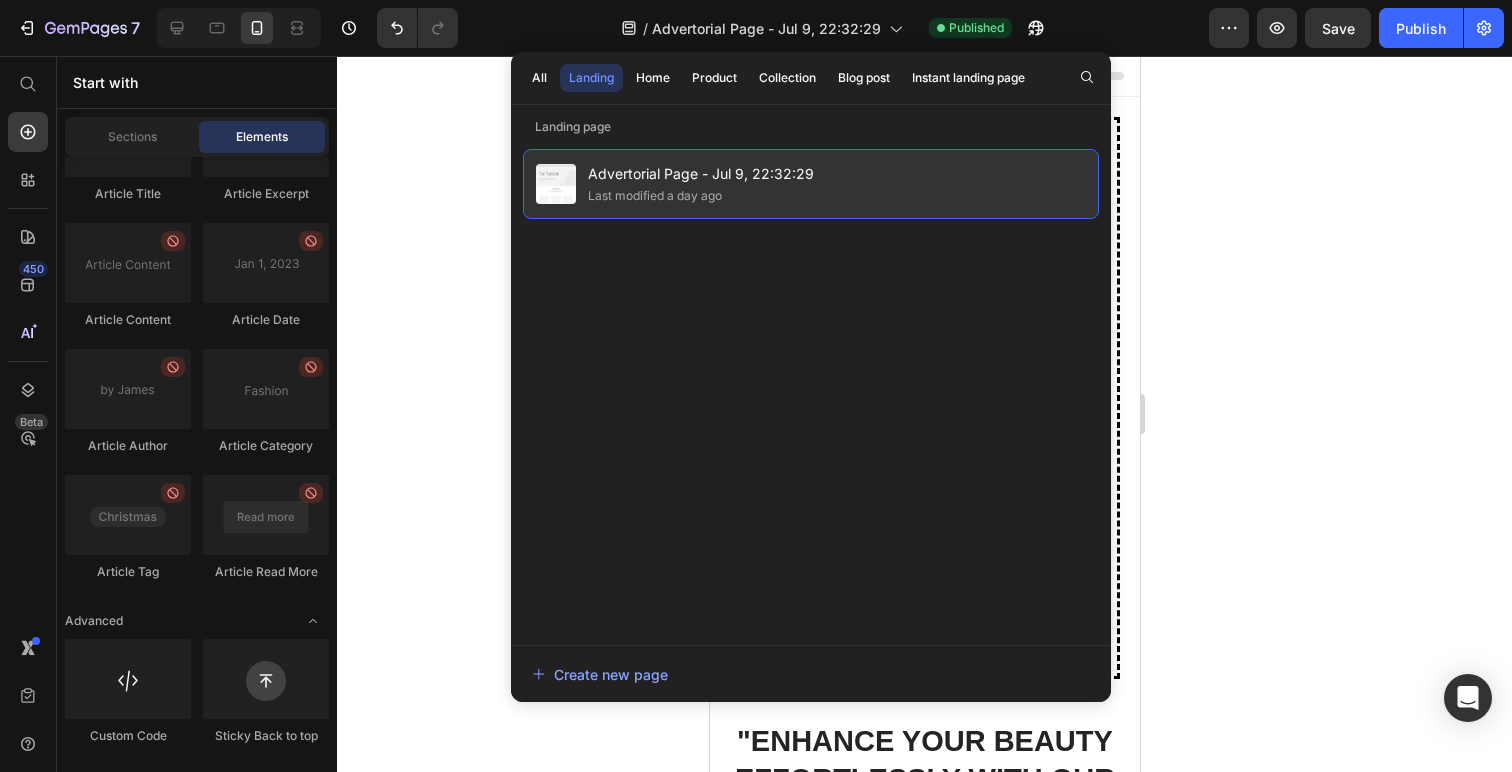 click on "Advertorial Page - Jul 9, 22:32:29" at bounding box center (701, 174) 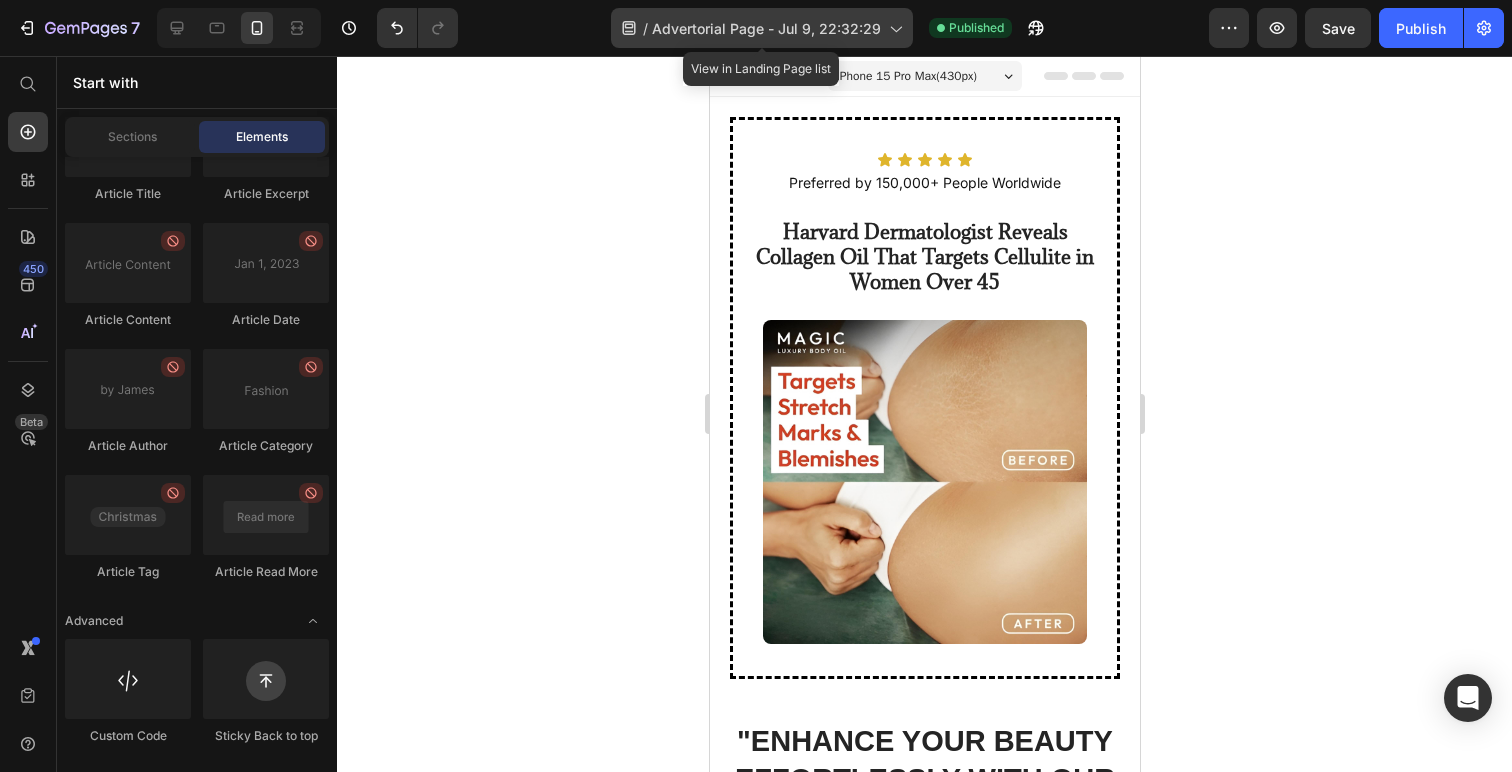 click on "/ Advertorial Page - [DATE]" 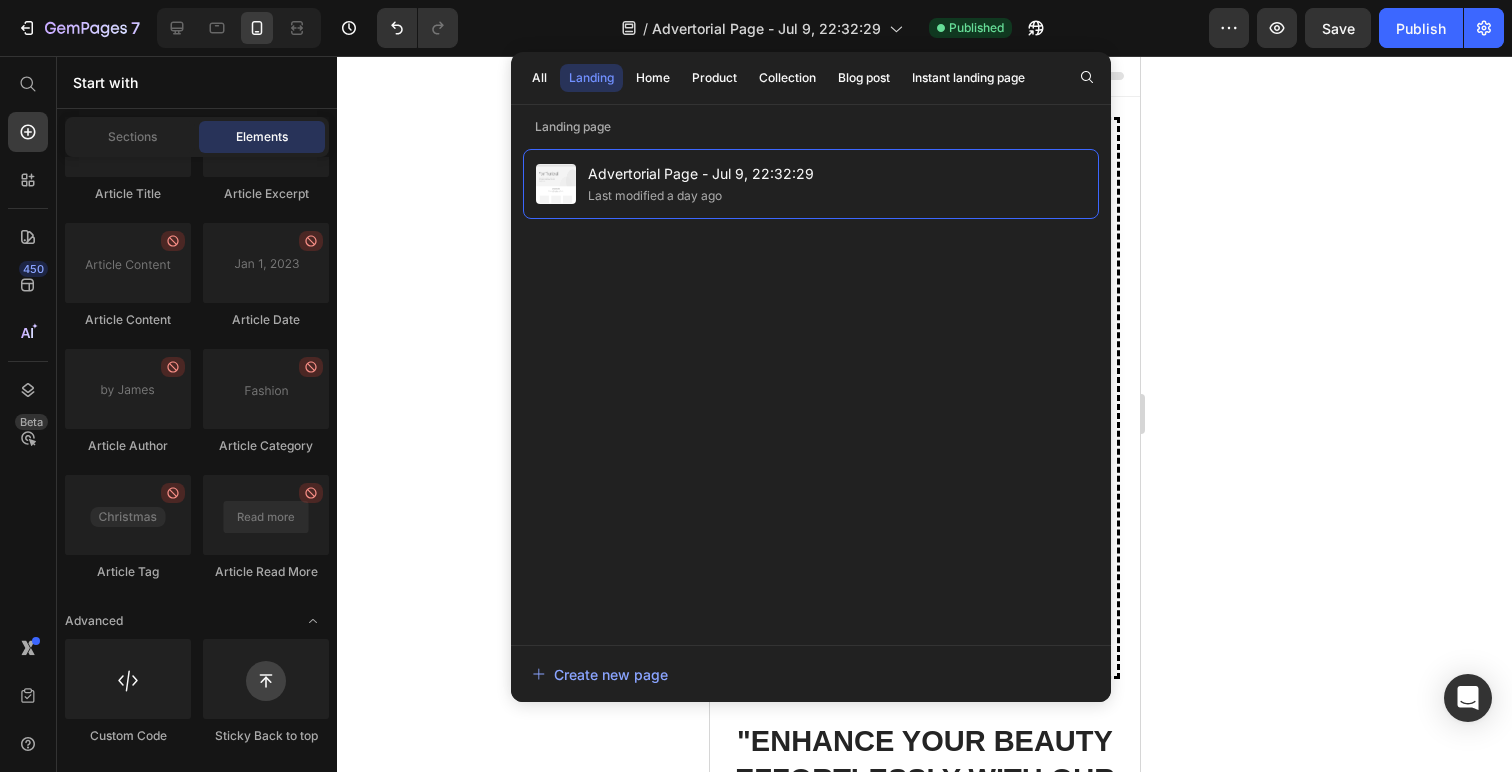 click 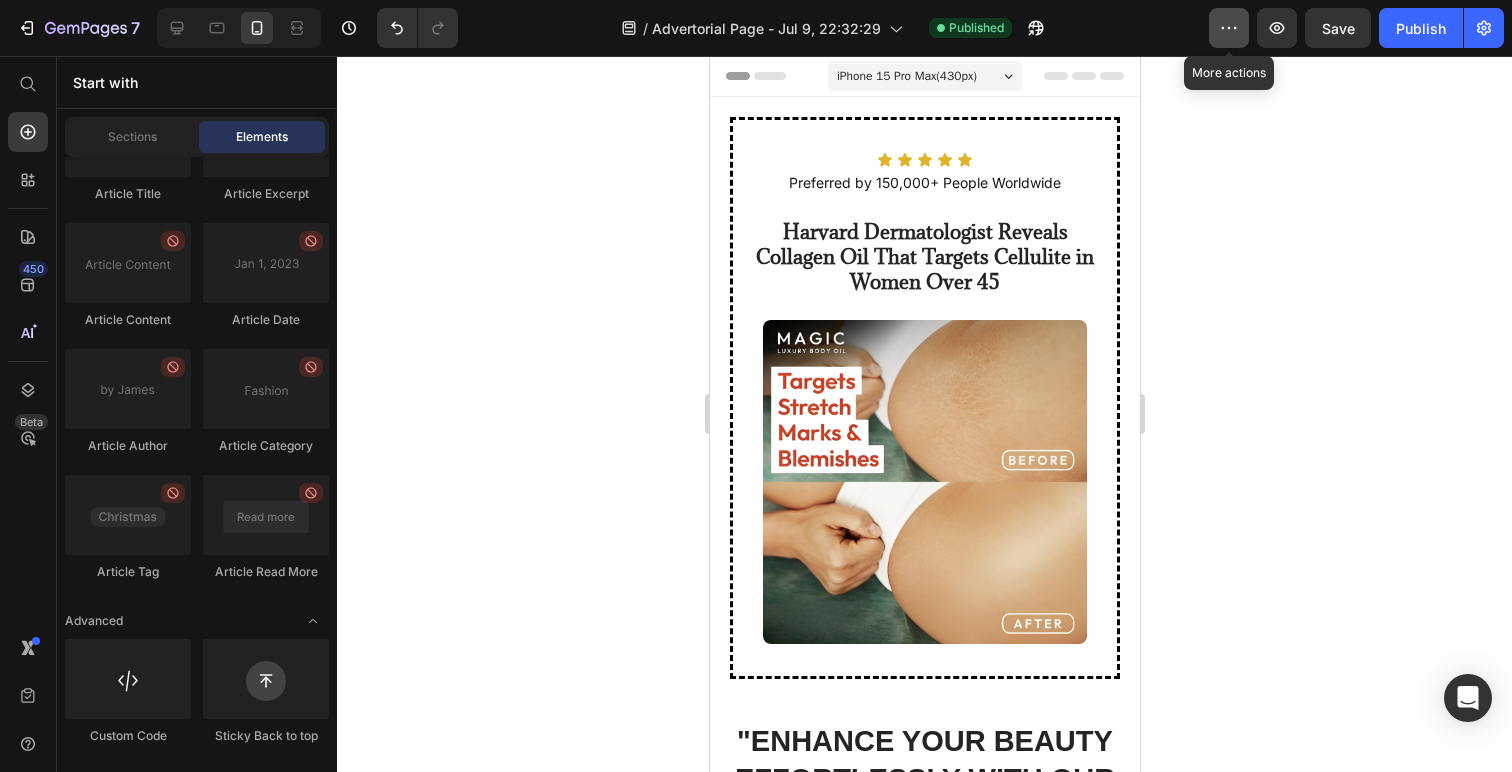 click 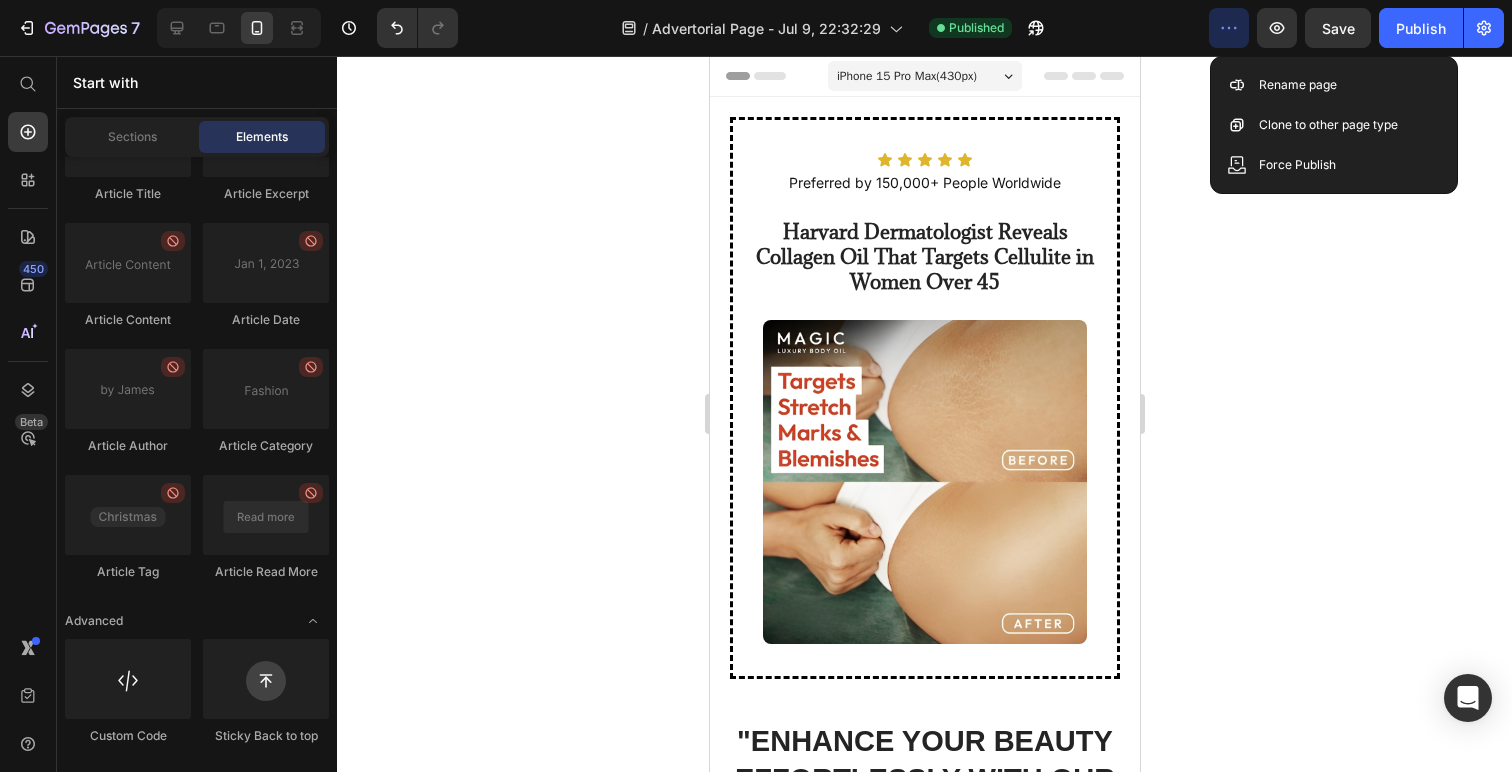 click 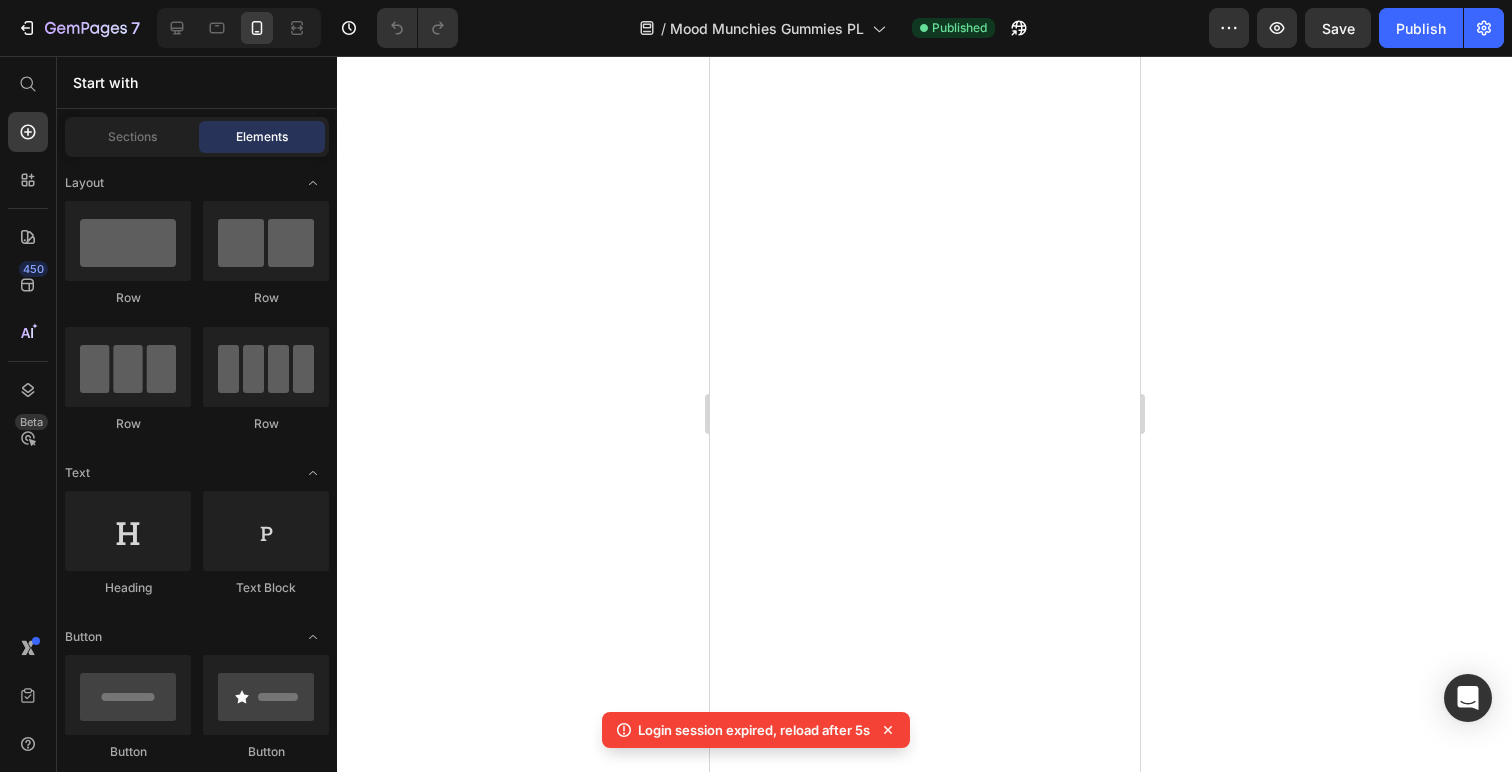 scroll, scrollTop: 0, scrollLeft: 0, axis: both 